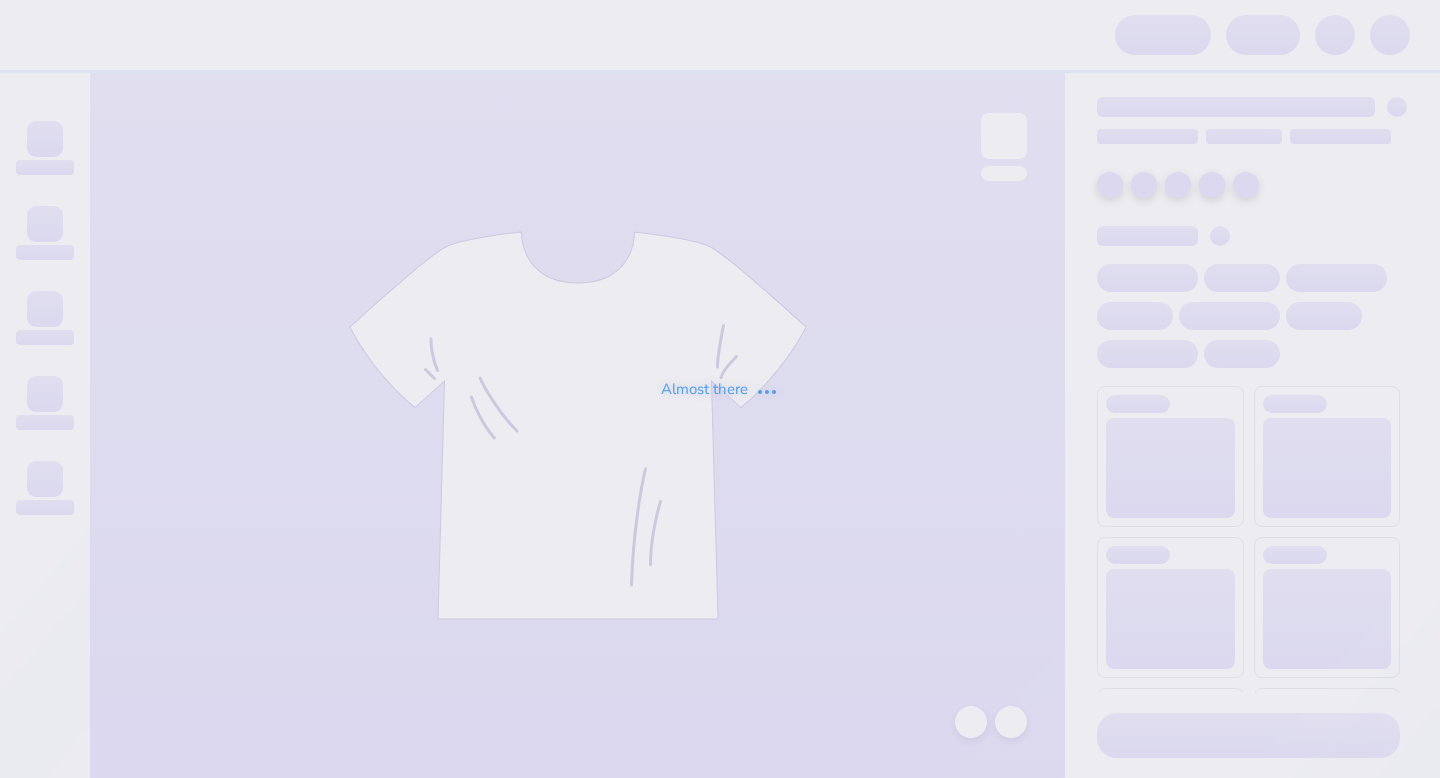 scroll, scrollTop: 0, scrollLeft: 0, axis: both 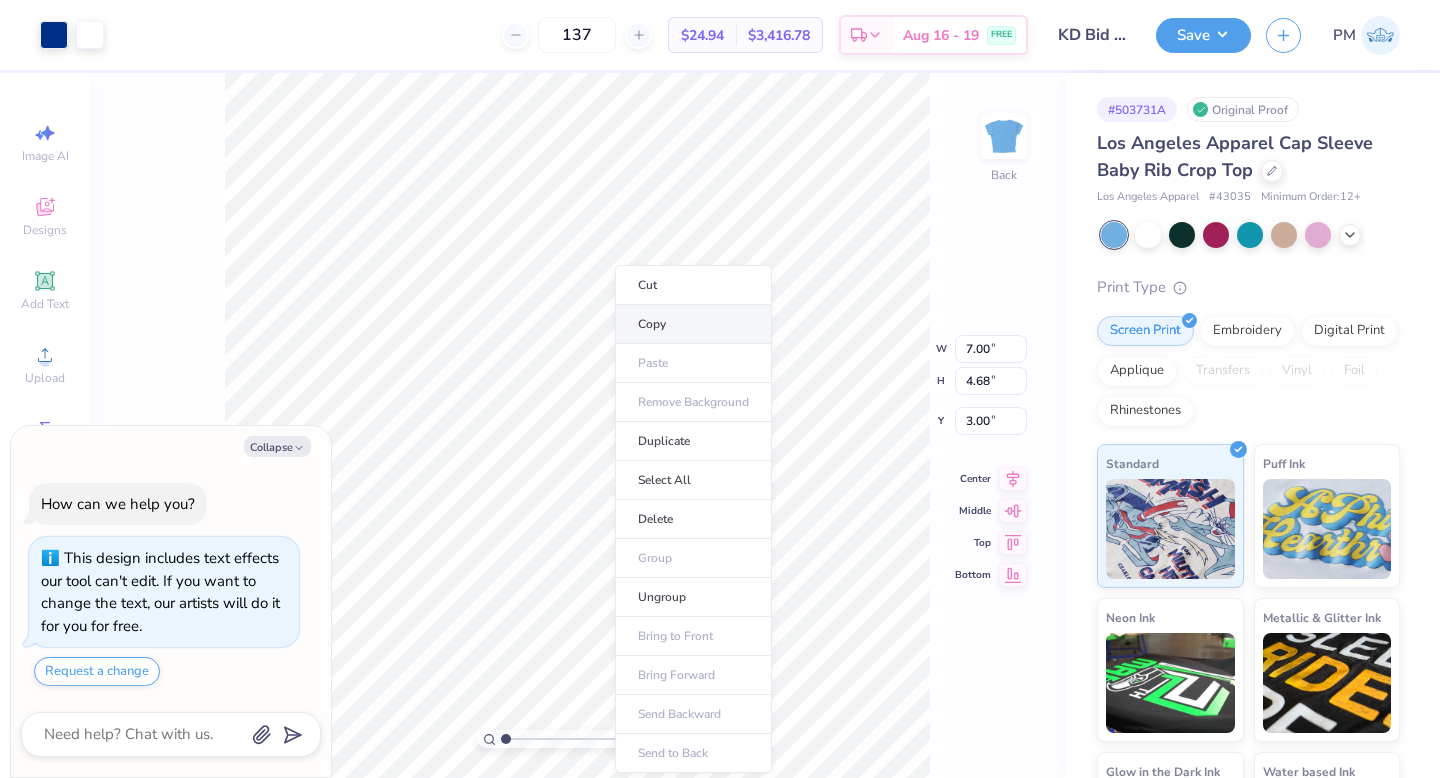 click on "Copy" at bounding box center (693, 324) 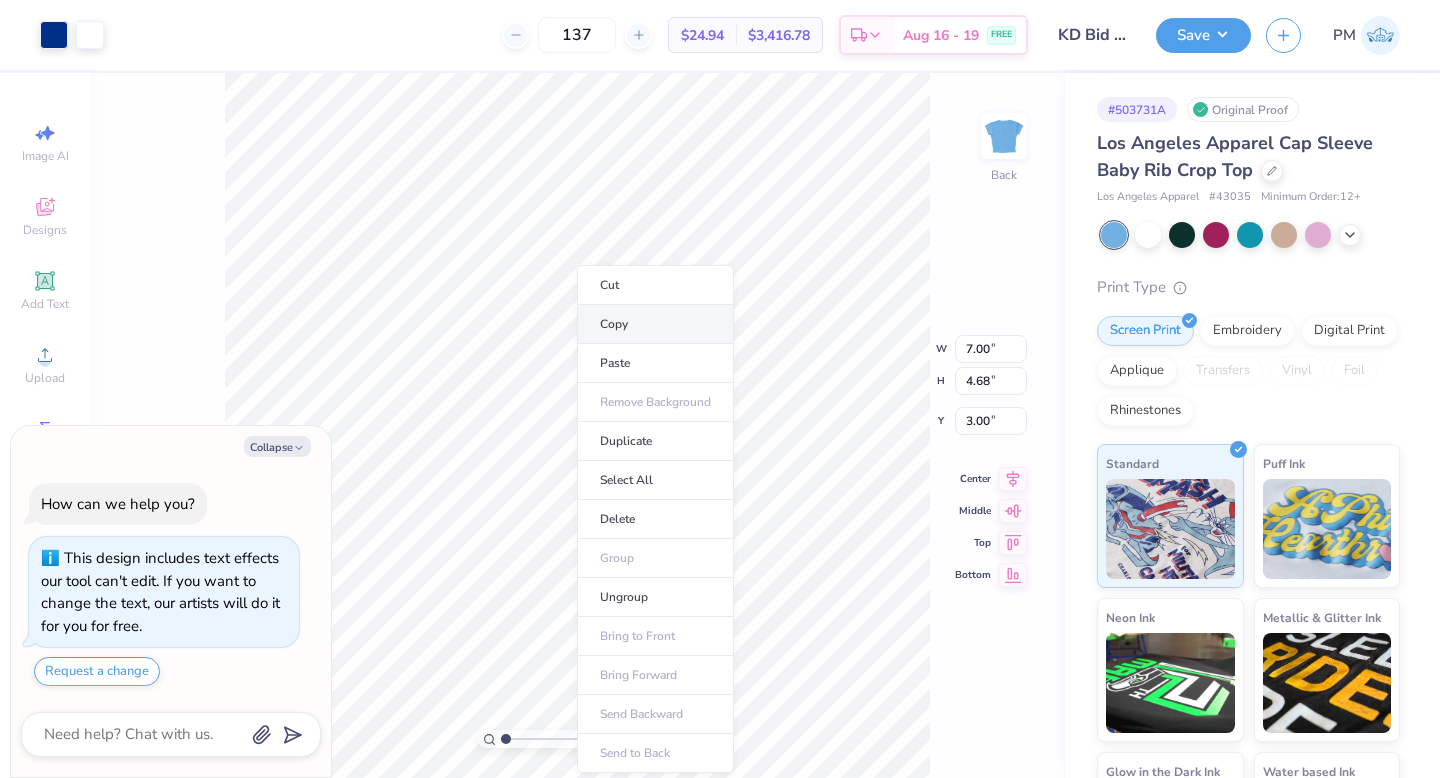 click on "Copy" at bounding box center [655, 324] 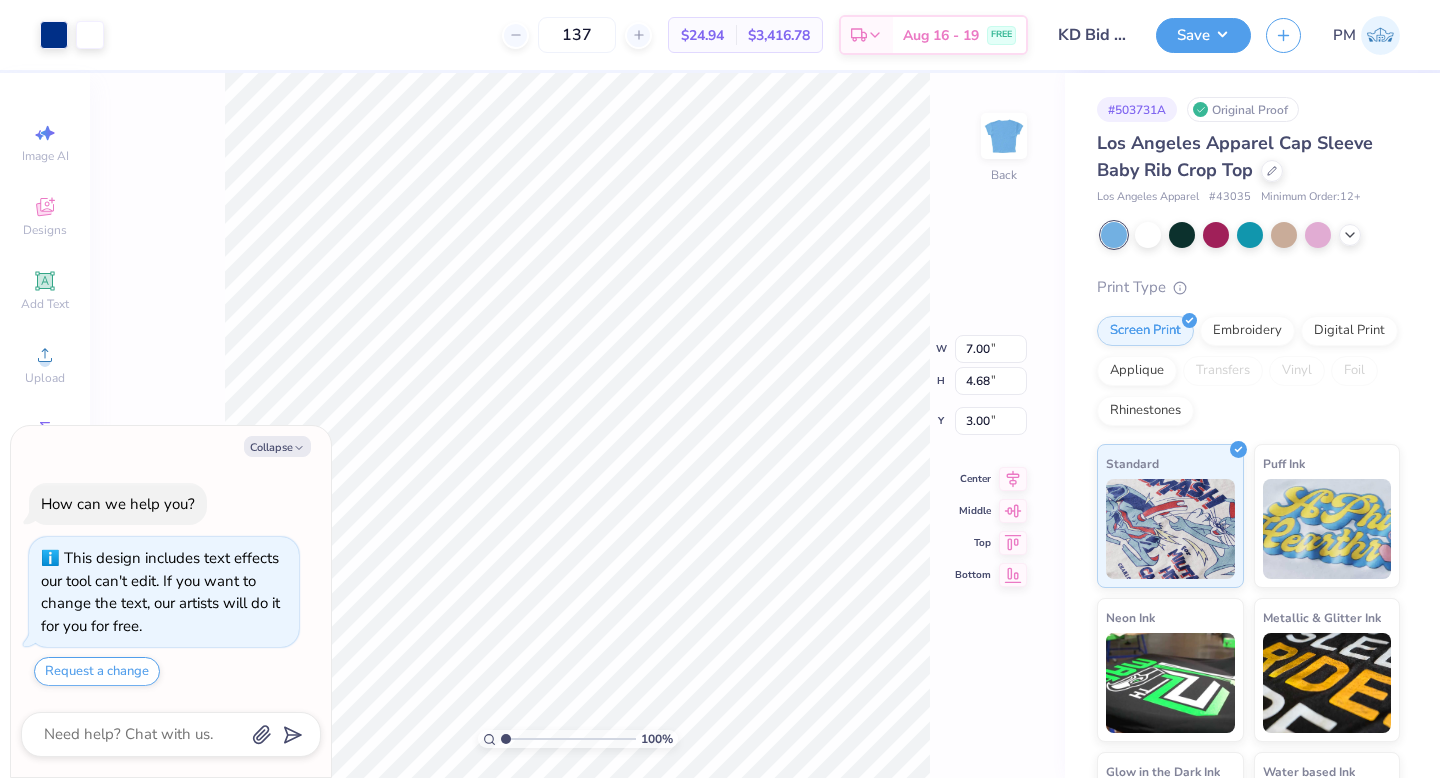 click on "100  % Back W 7.00 7.00 " H 4.68 4.68 " Y 3.00 3.00 " Center Middle Top Bottom" at bounding box center (577, 425) 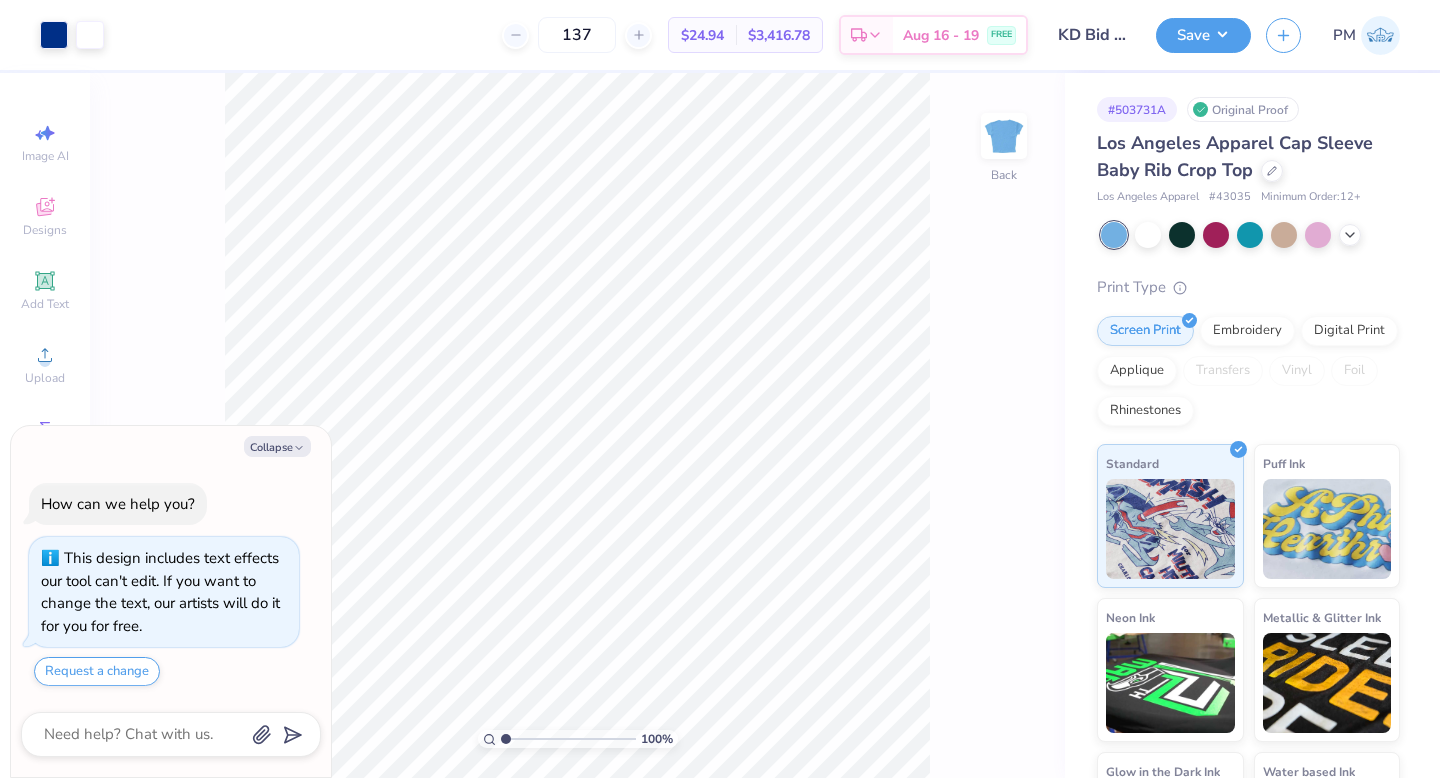 type on "x" 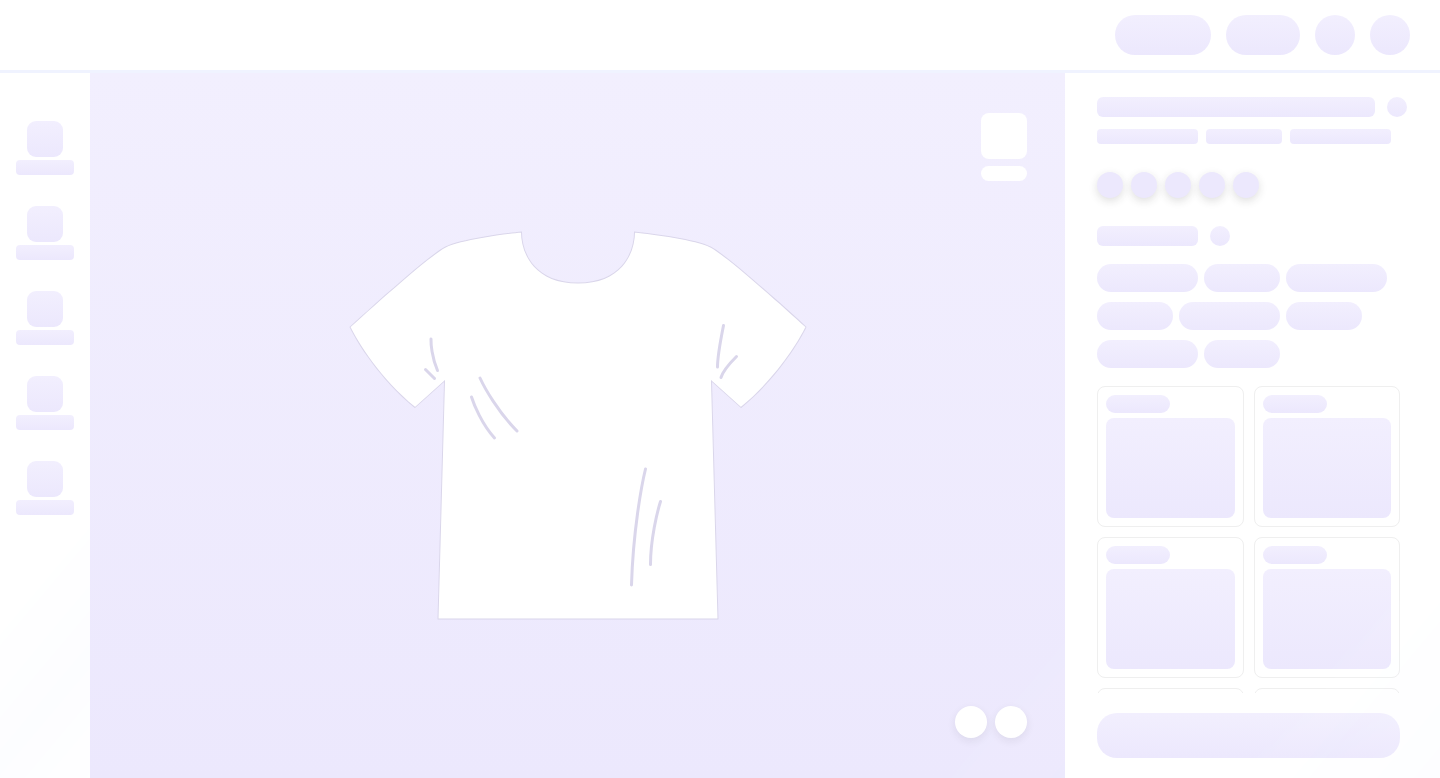 scroll, scrollTop: 0, scrollLeft: 0, axis: both 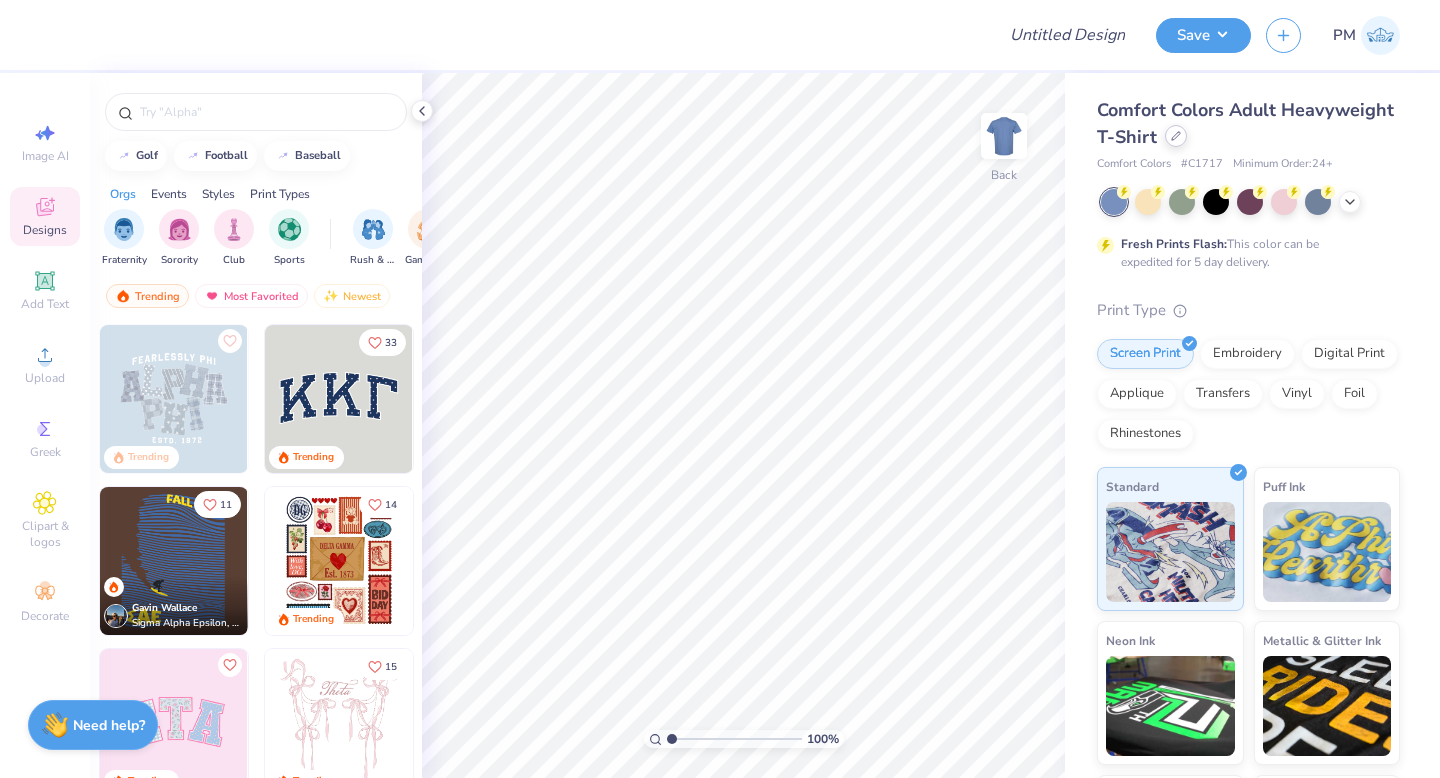 click at bounding box center (1176, 136) 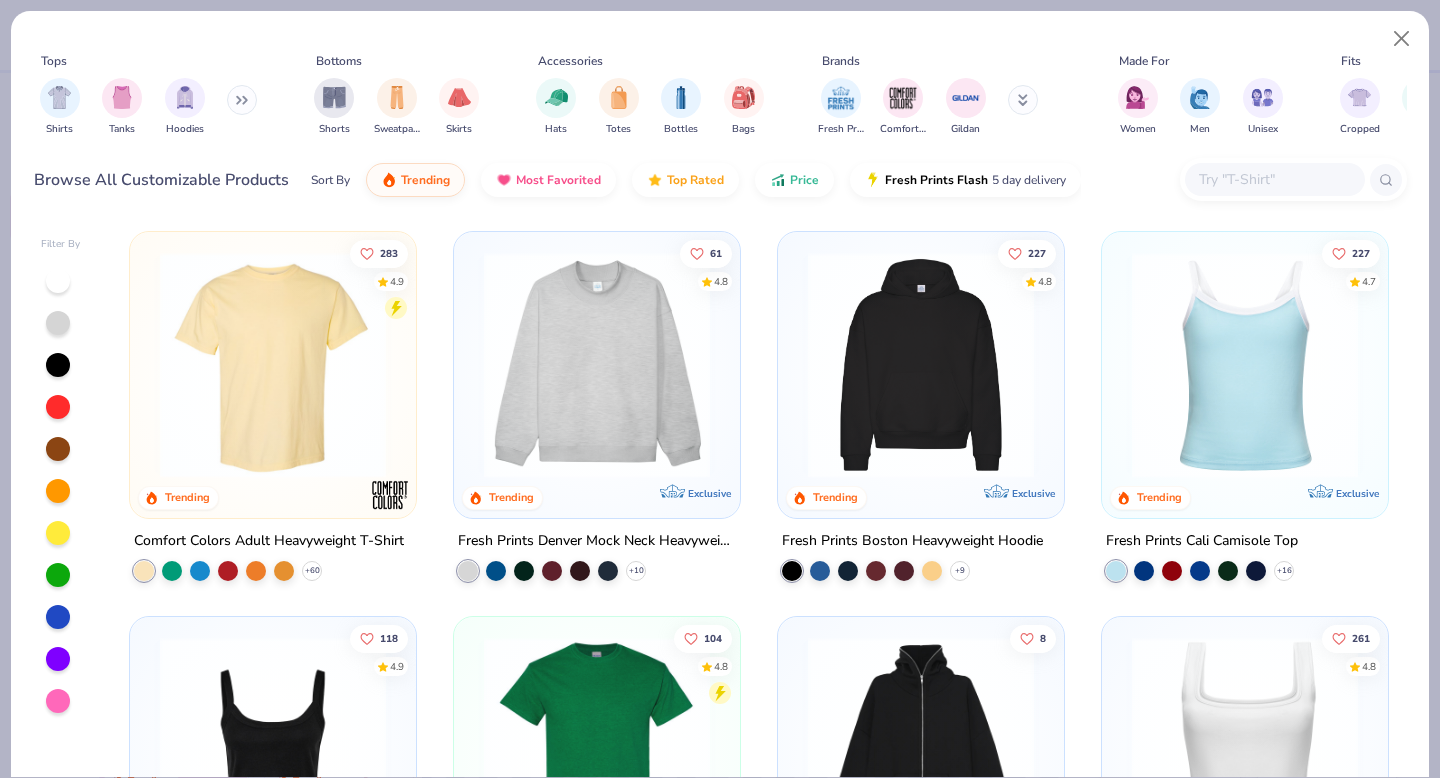 click at bounding box center [1275, 179] 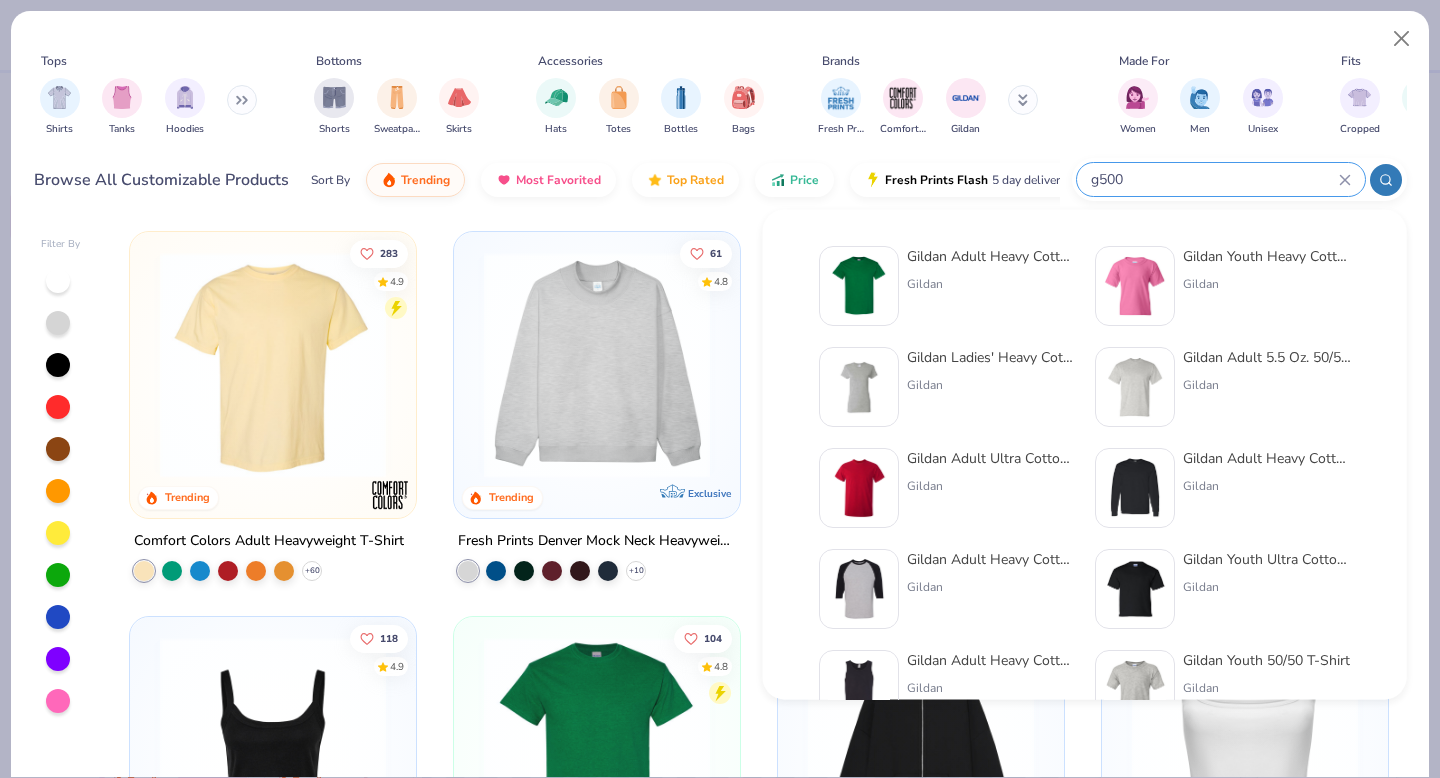 type on "g500" 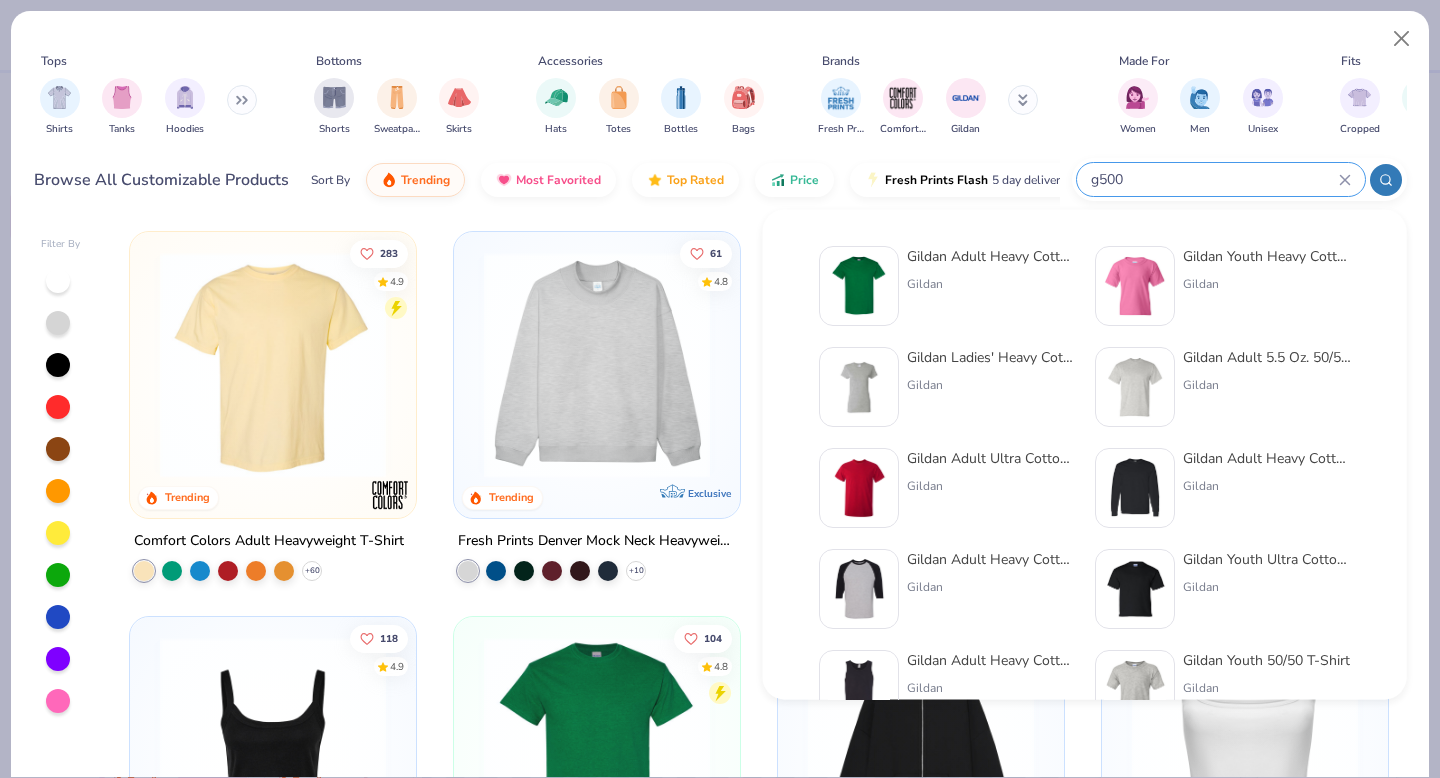 click on "Gildan Adult Heavy Cotton T-Shirt" at bounding box center (991, 256) 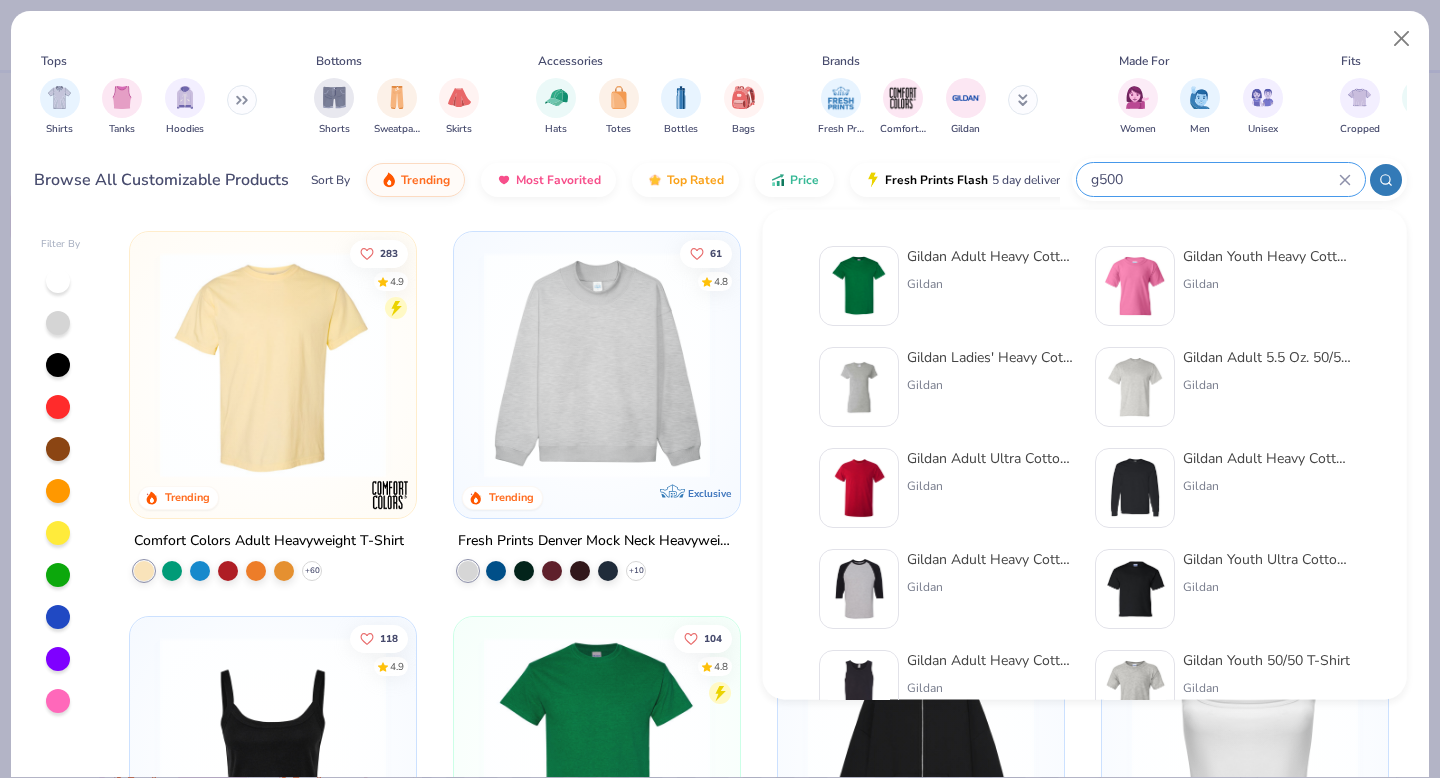 type 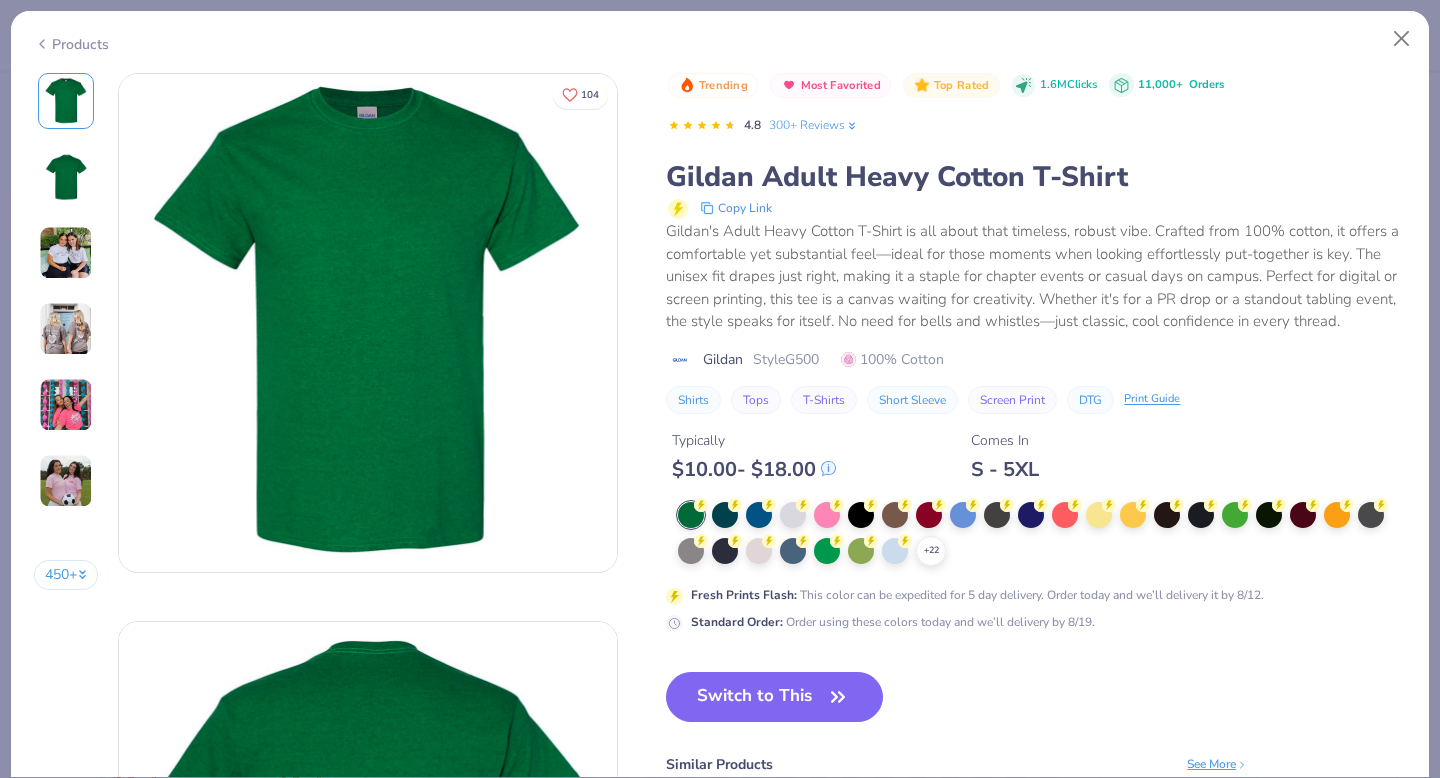 click on "Typically   $ [PRICE]  - $ [PRICE]  Comes In S - 5XL" at bounding box center (1036, 448) 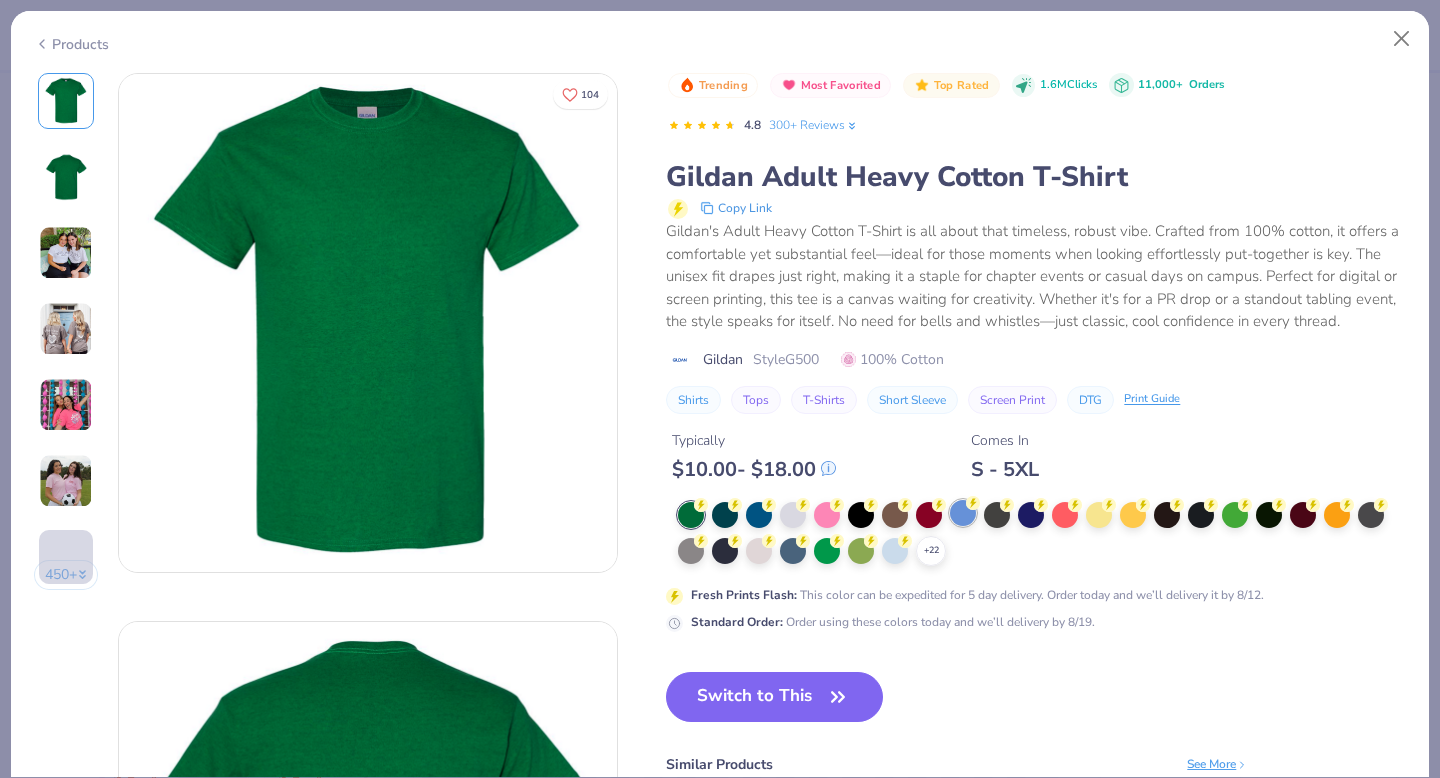 click 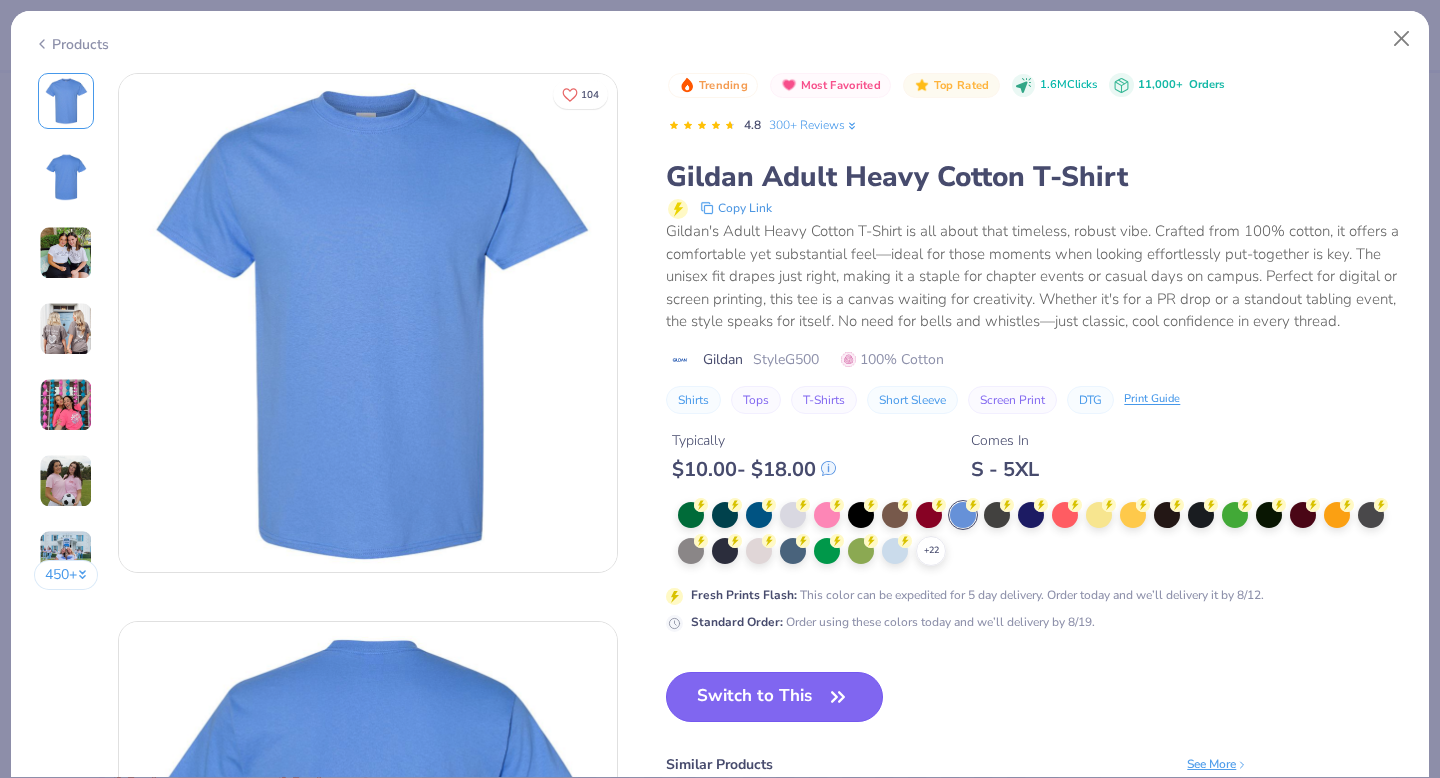 click on "Switch to This" at bounding box center [774, 697] 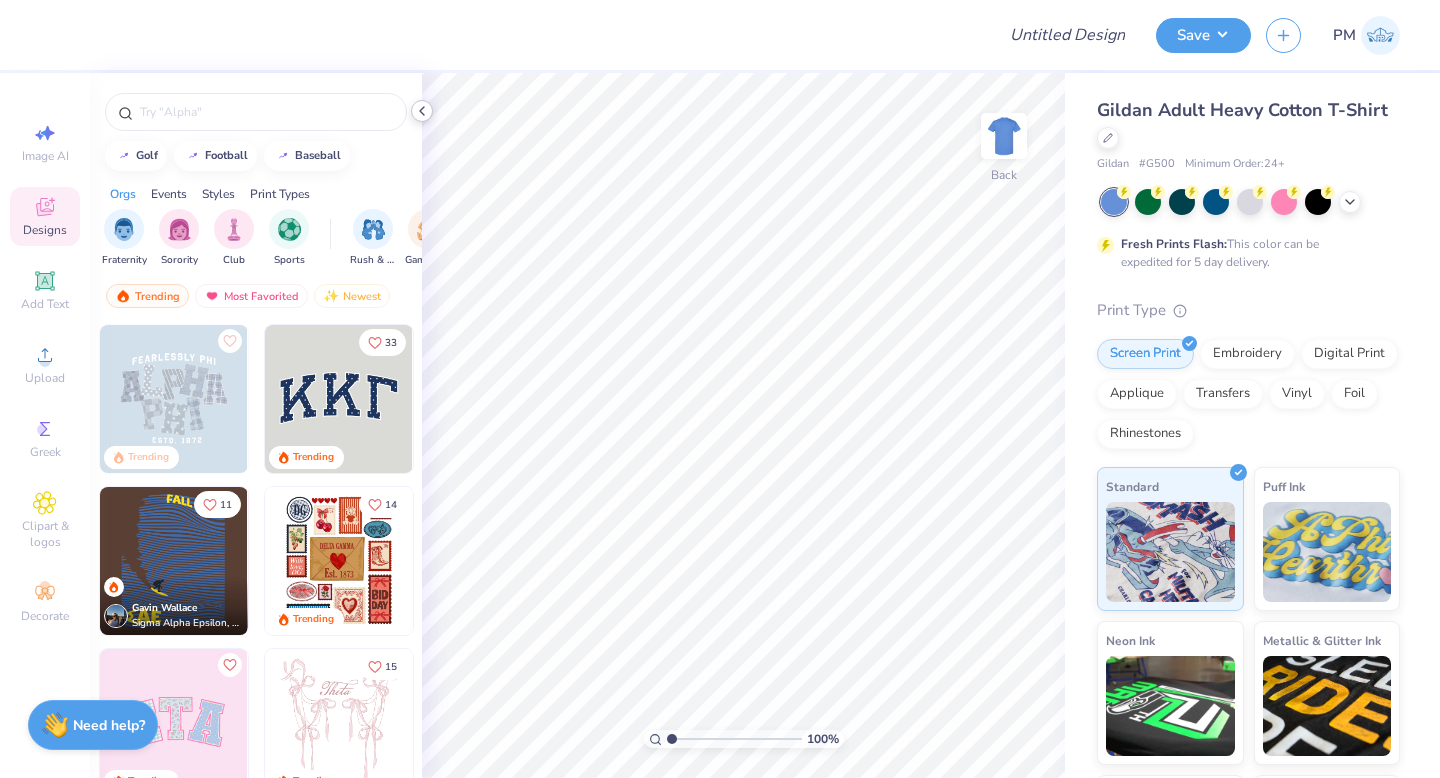 click 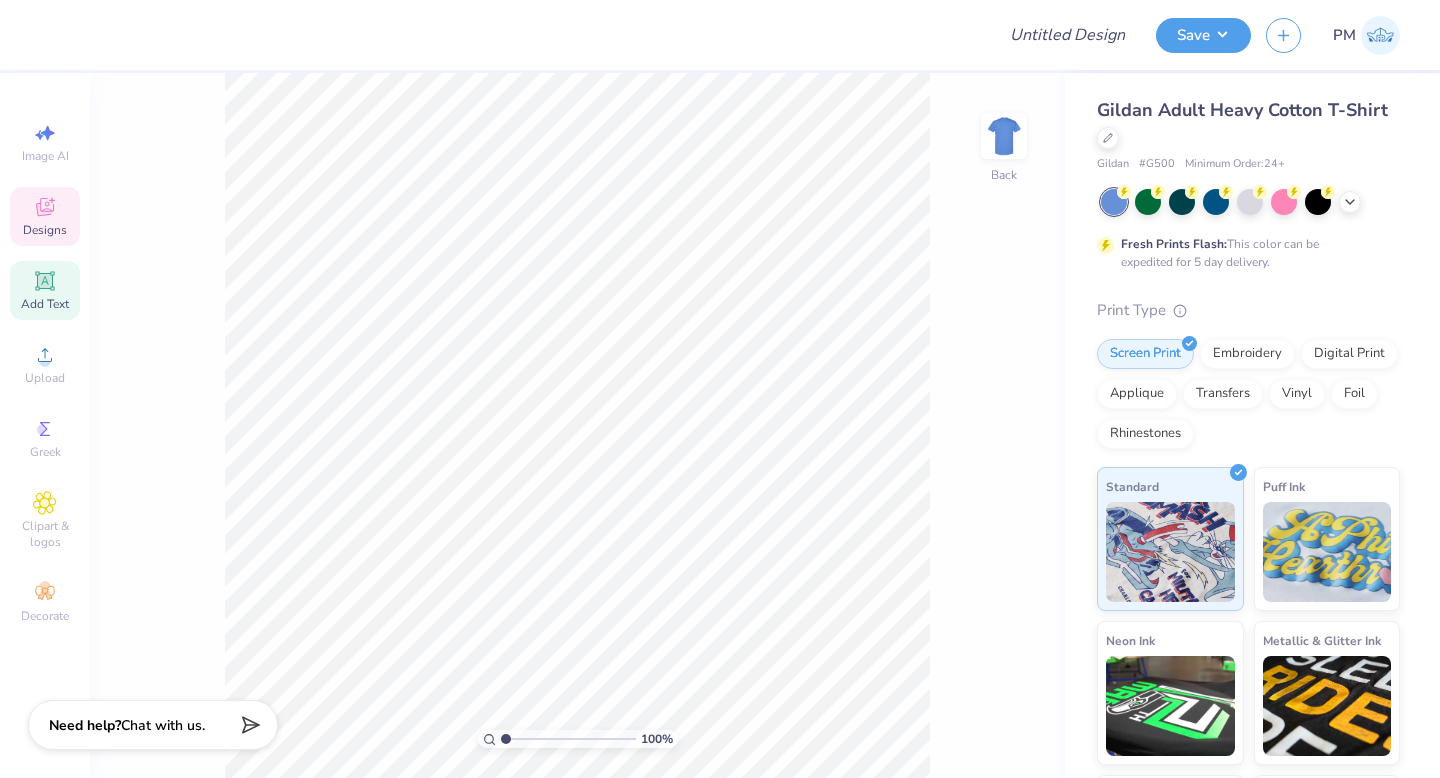 click 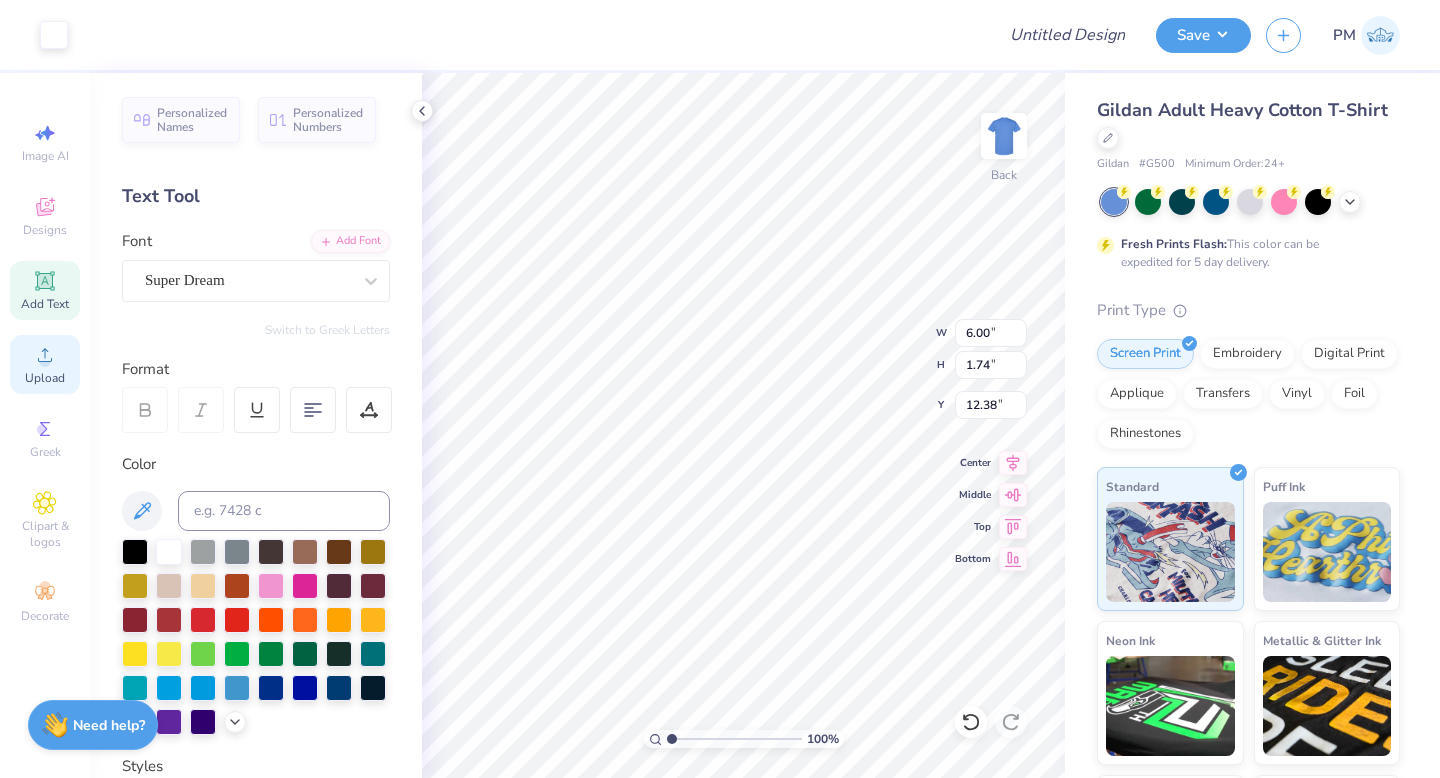 click 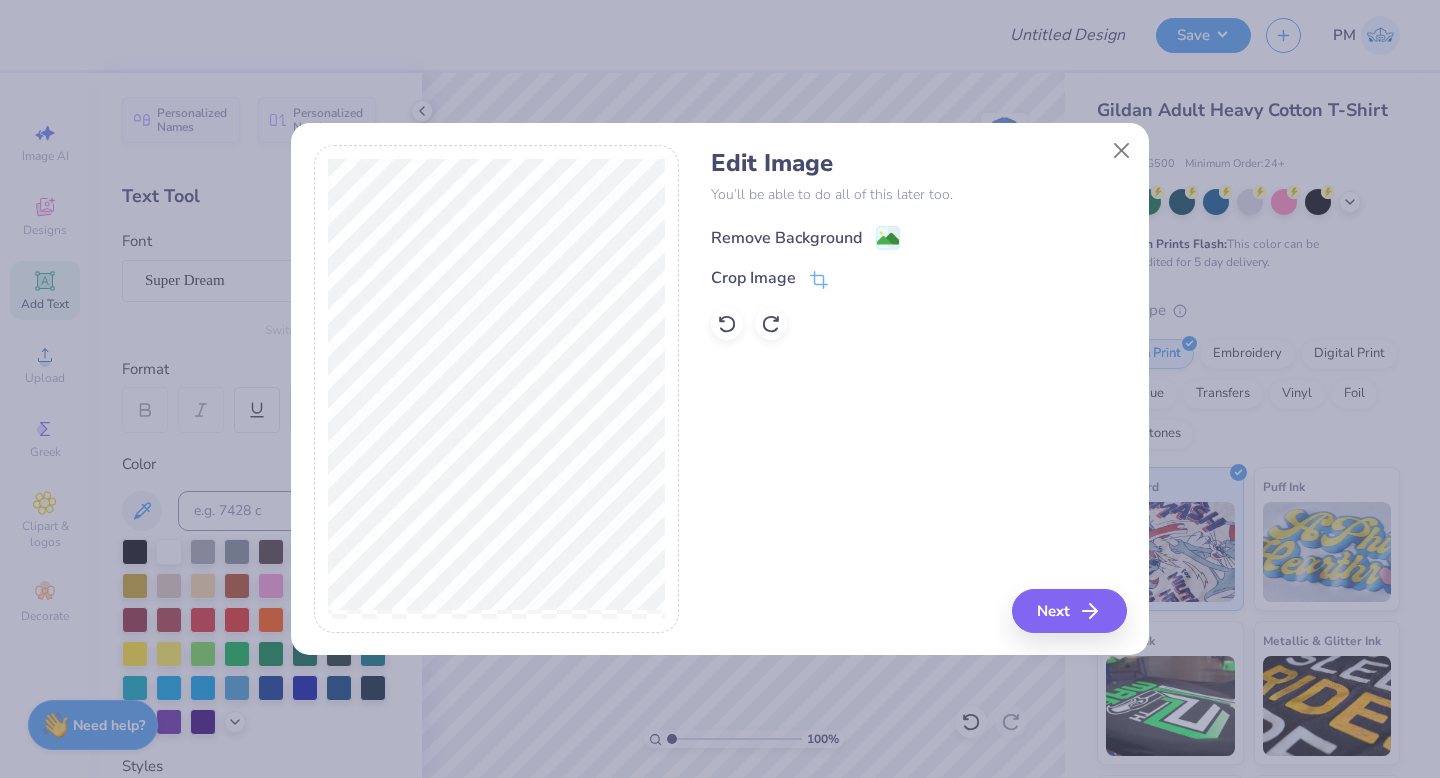 click on "Remove Background" at bounding box center (786, 238) 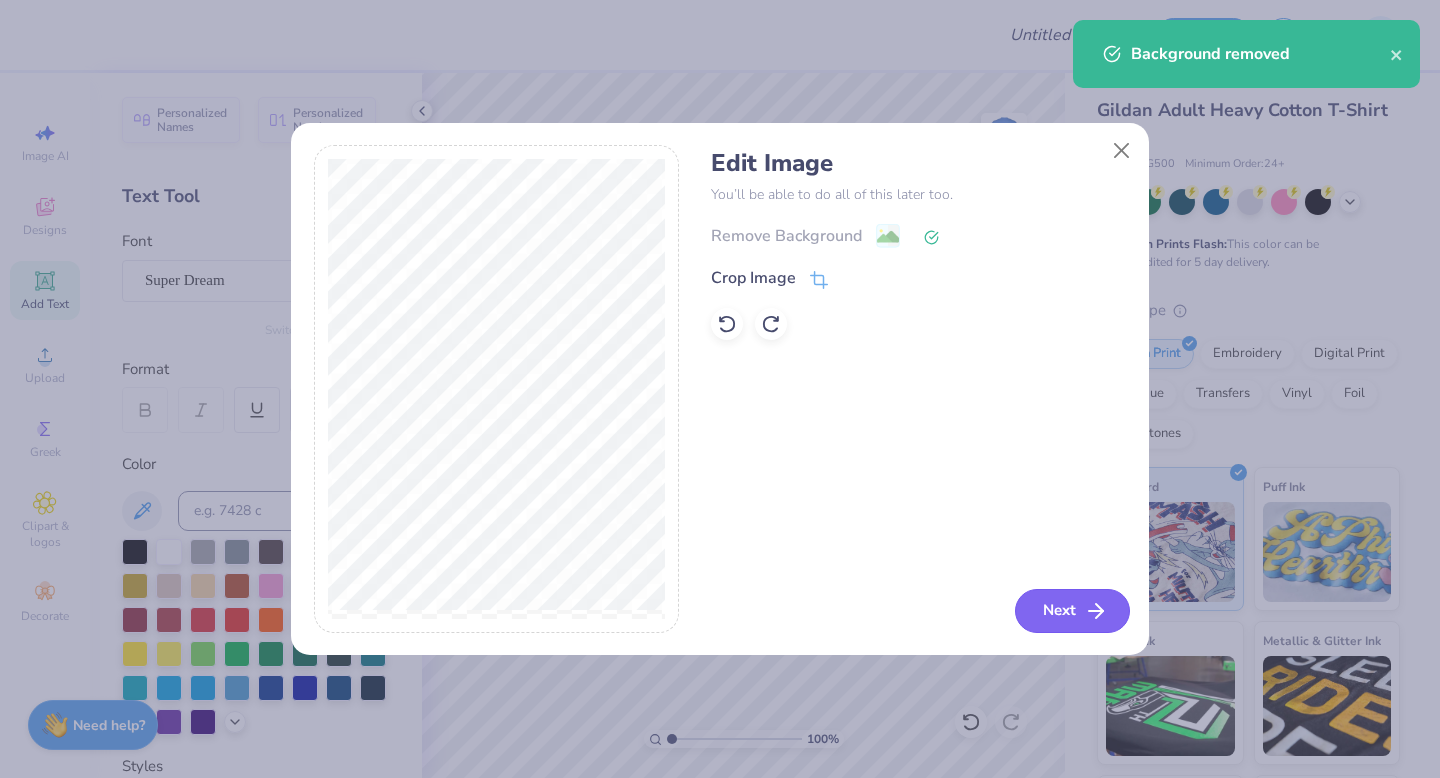 click 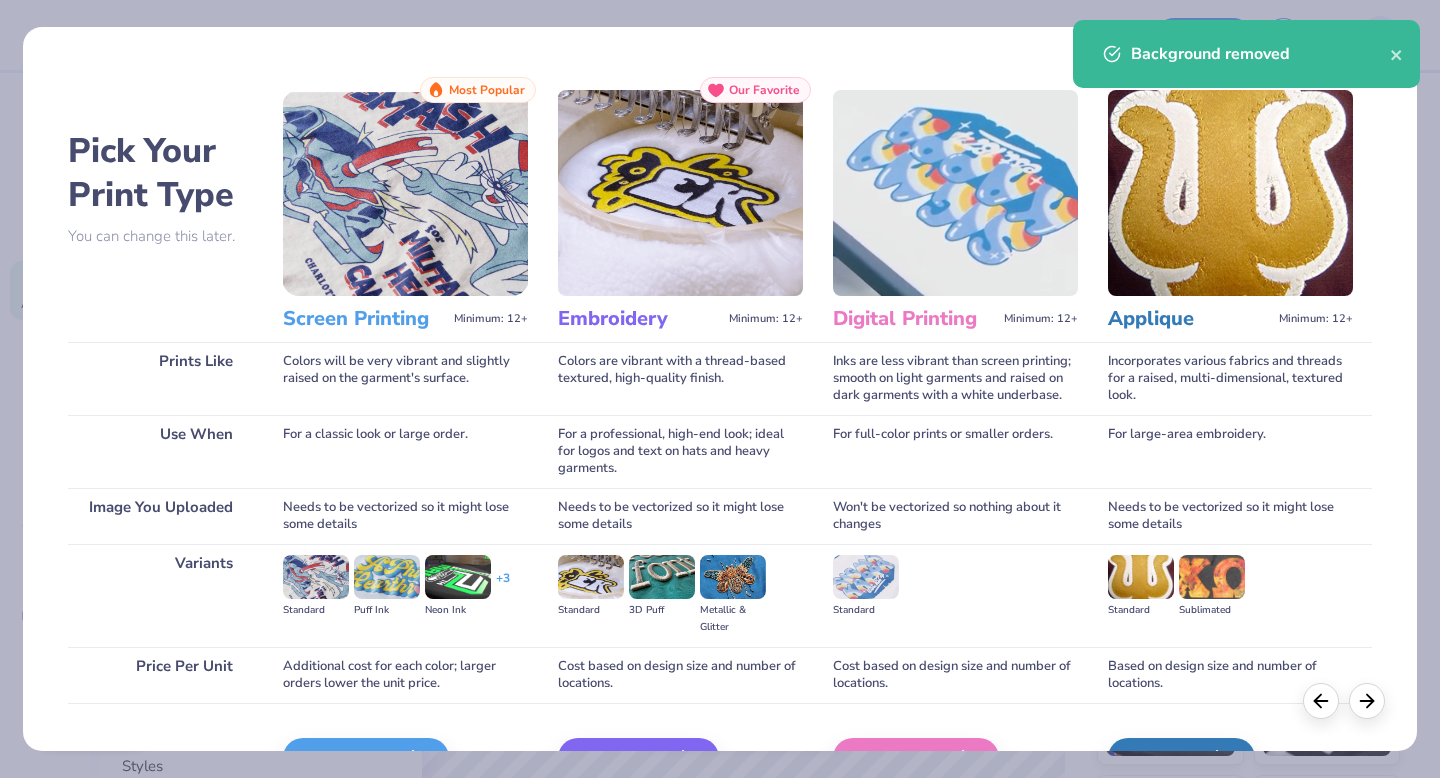 scroll, scrollTop: 119, scrollLeft: 0, axis: vertical 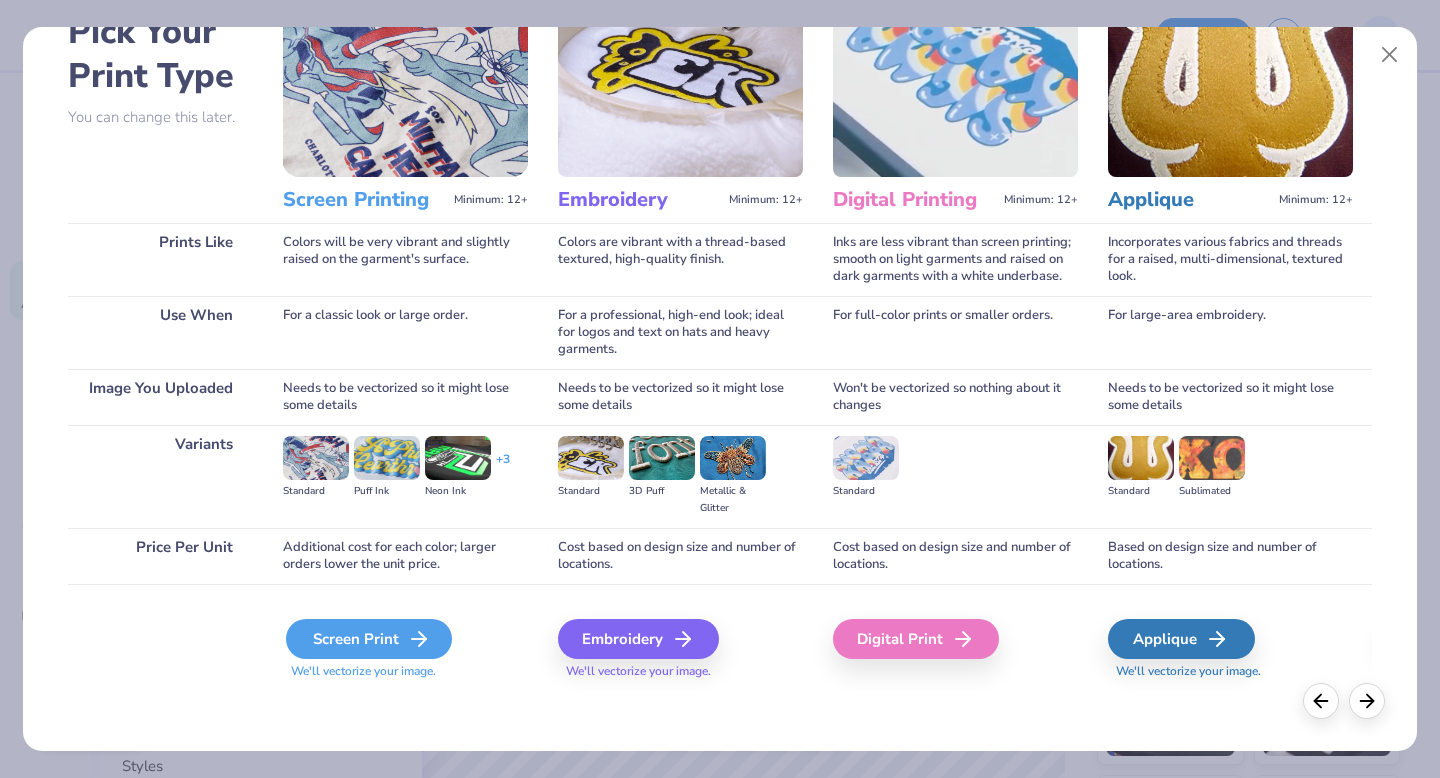click on "Screen Print" at bounding box center [369, 639] 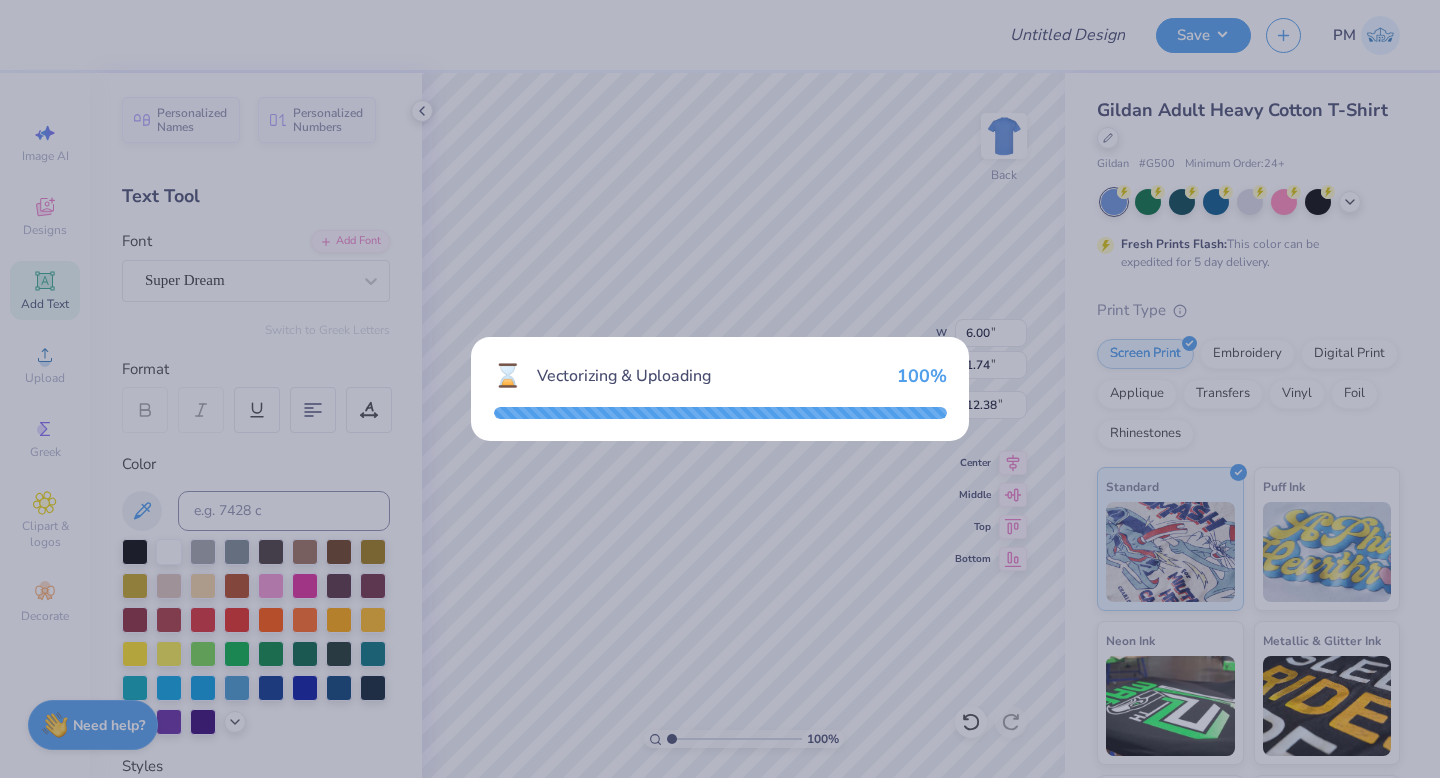 click on "⌛ Vectorizing & Uploading 100 %" at bounding box center [720, 389] 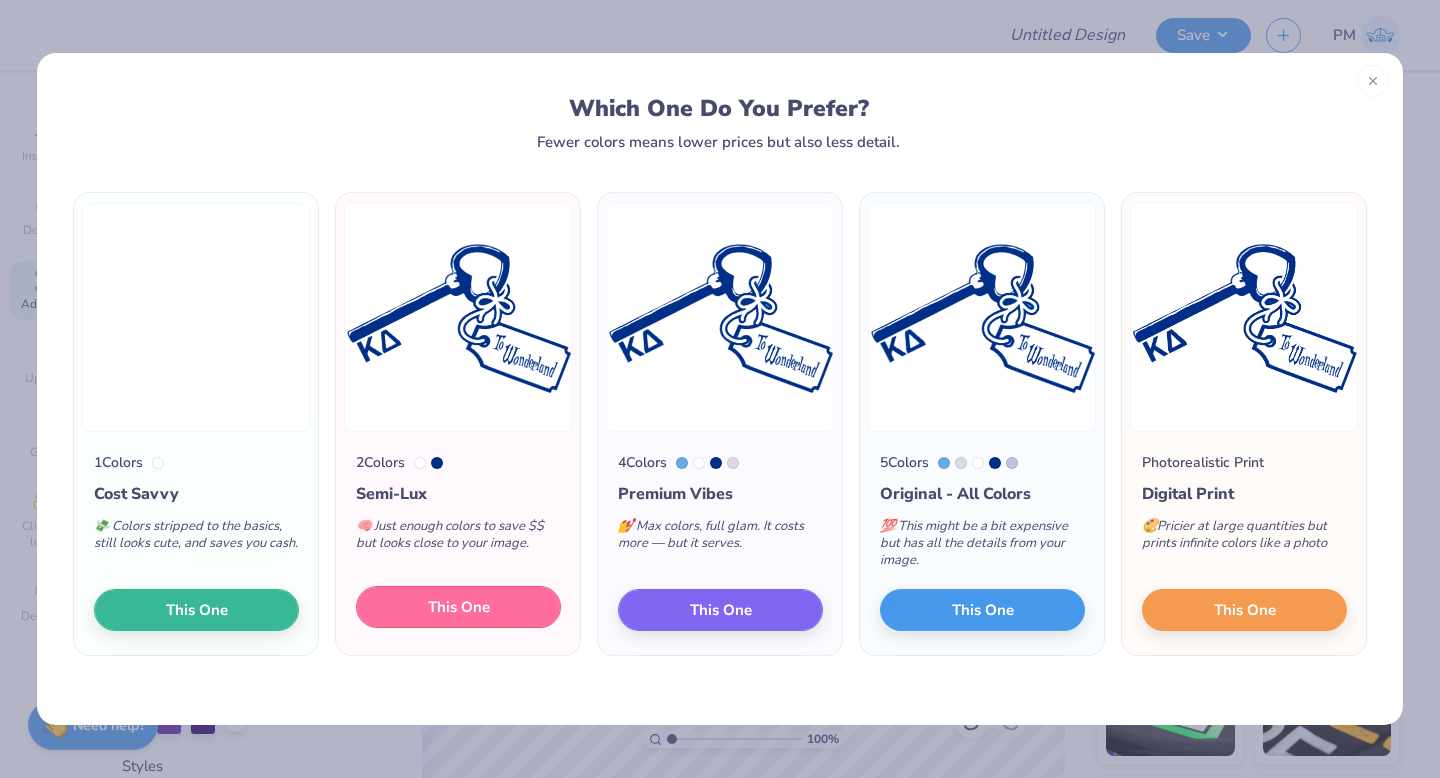 click on "This One" at bounding box center (459, 607) 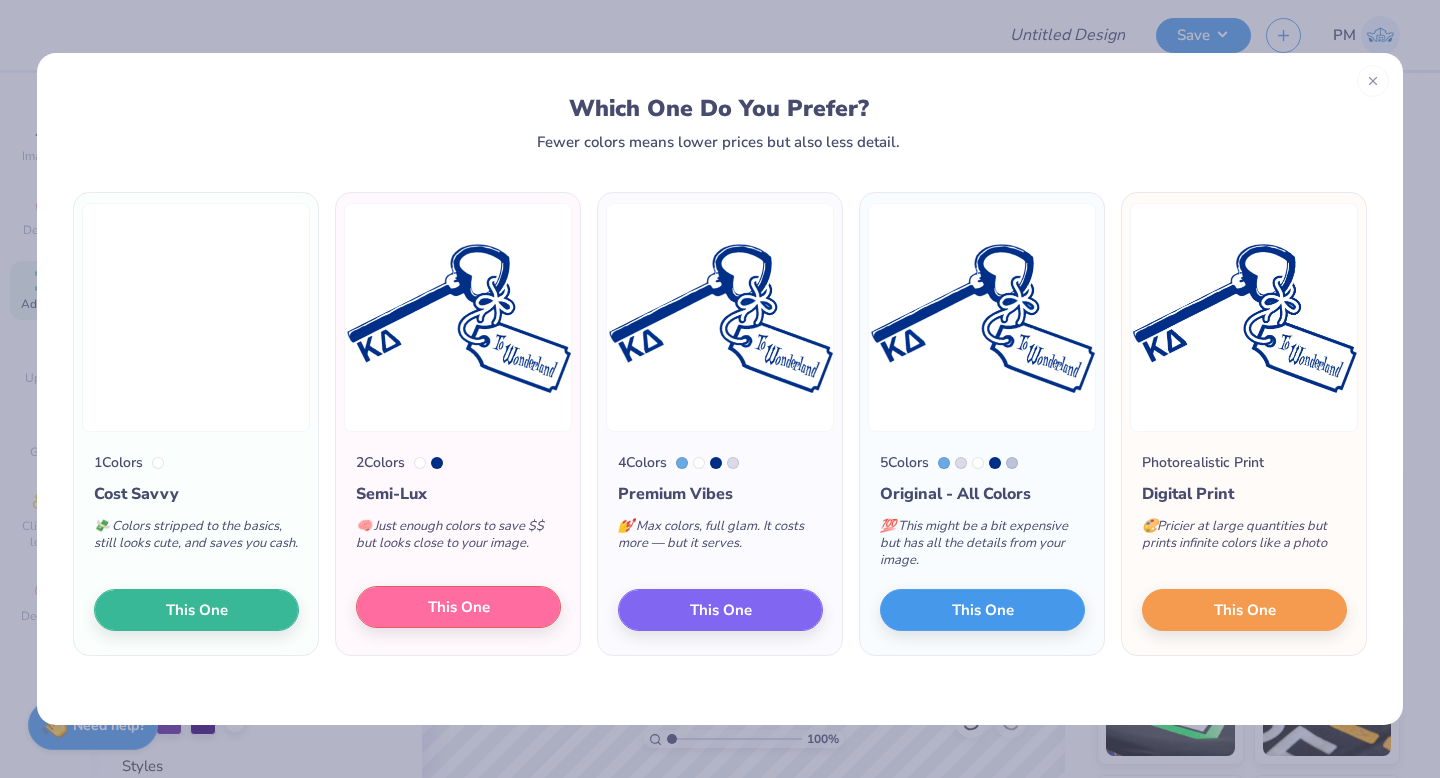 type on "14.67" 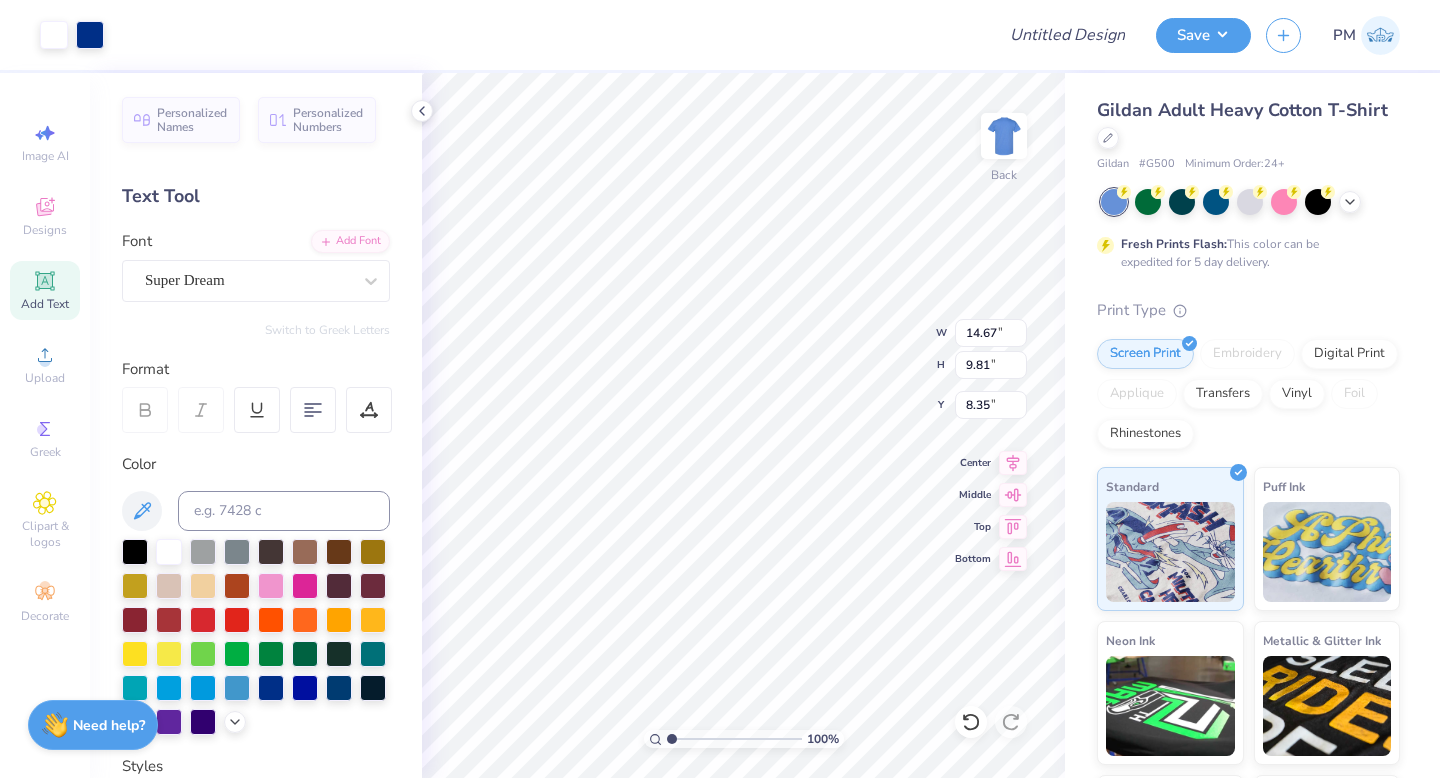 type on "14.47" 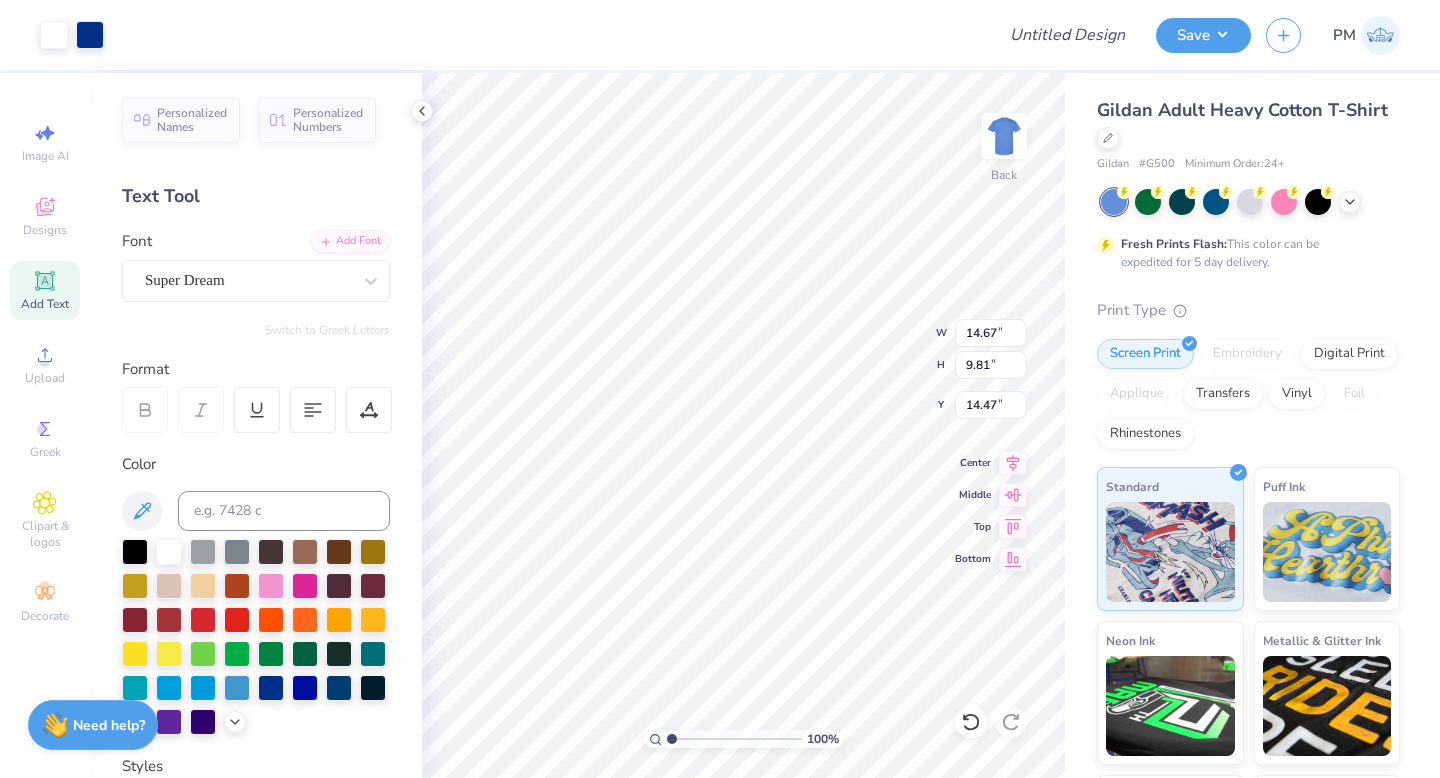 type on "6.00" 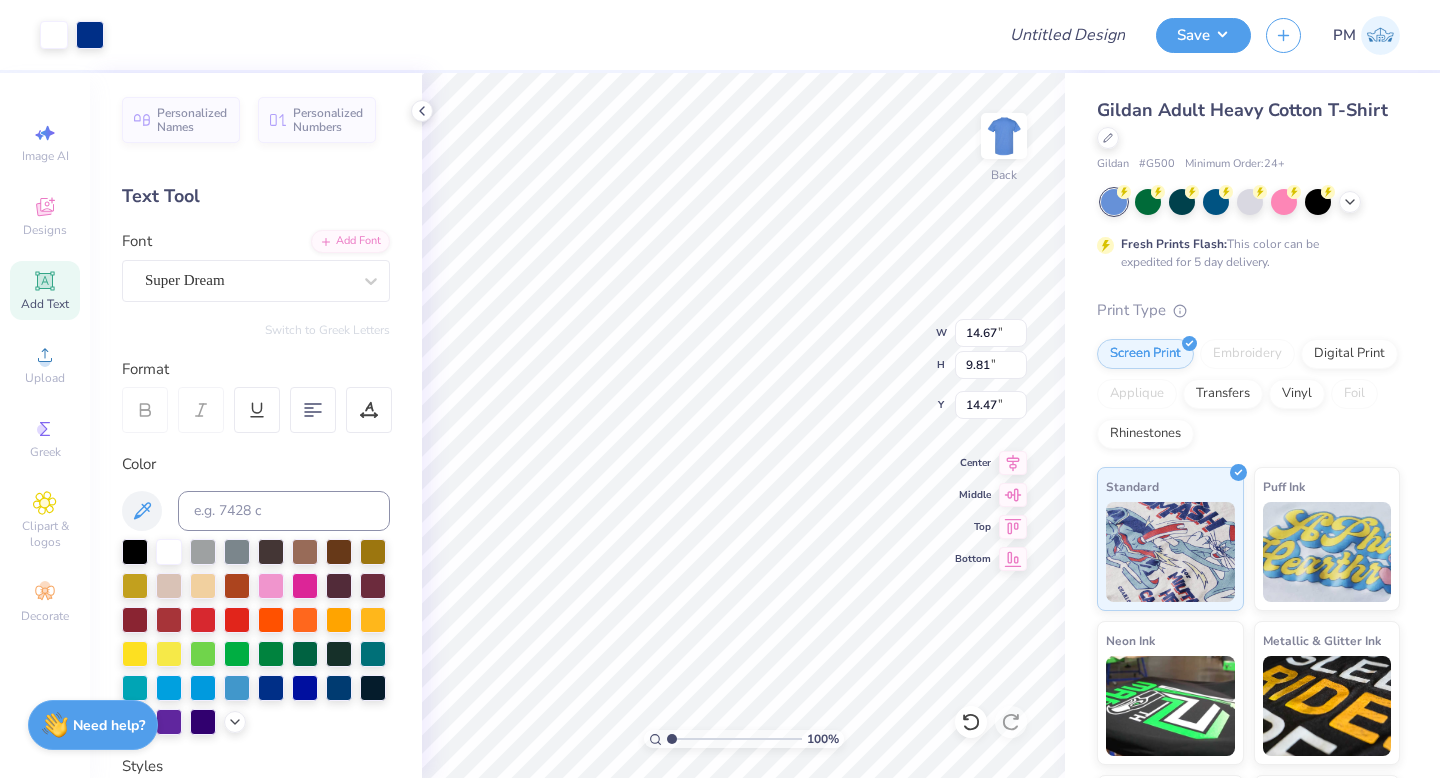 type on "2.33" 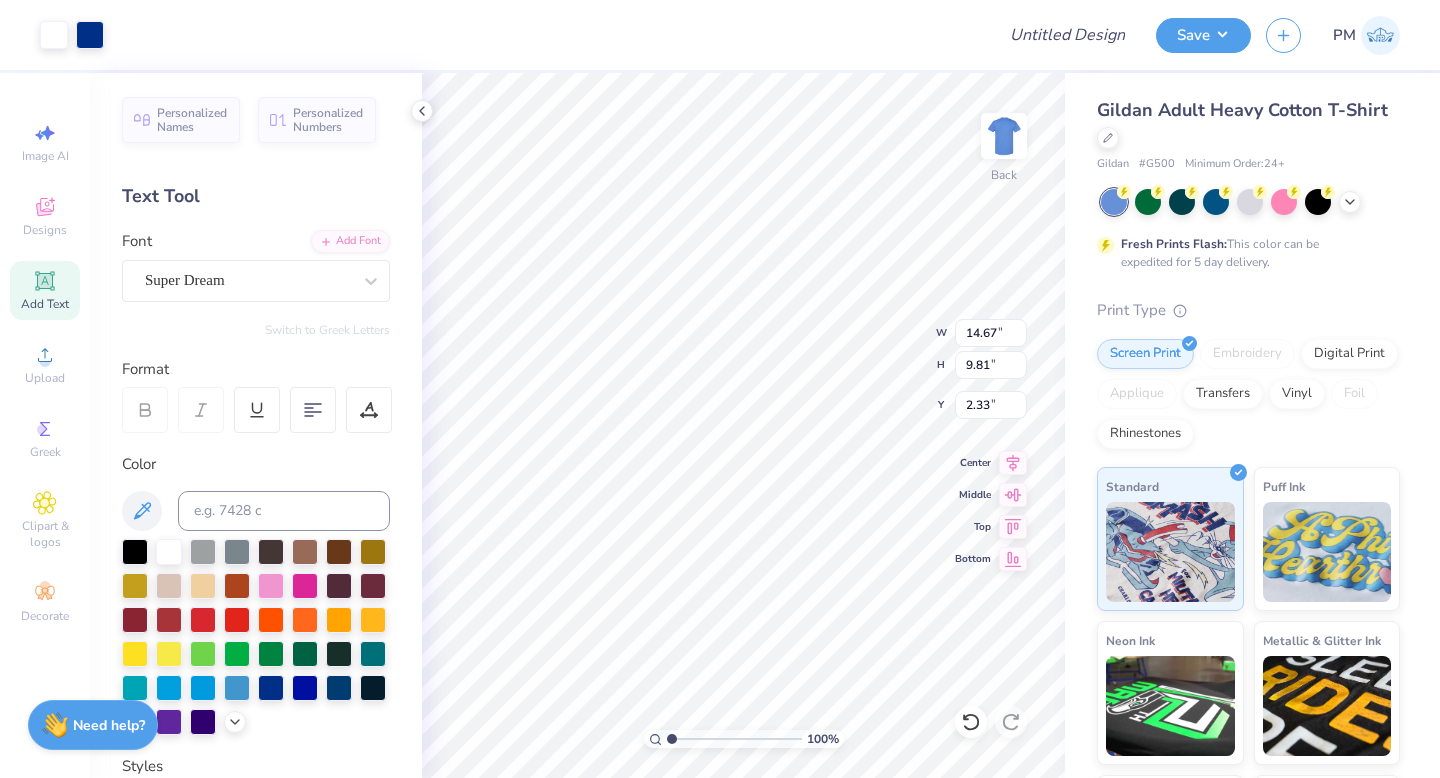 type on "8.88" 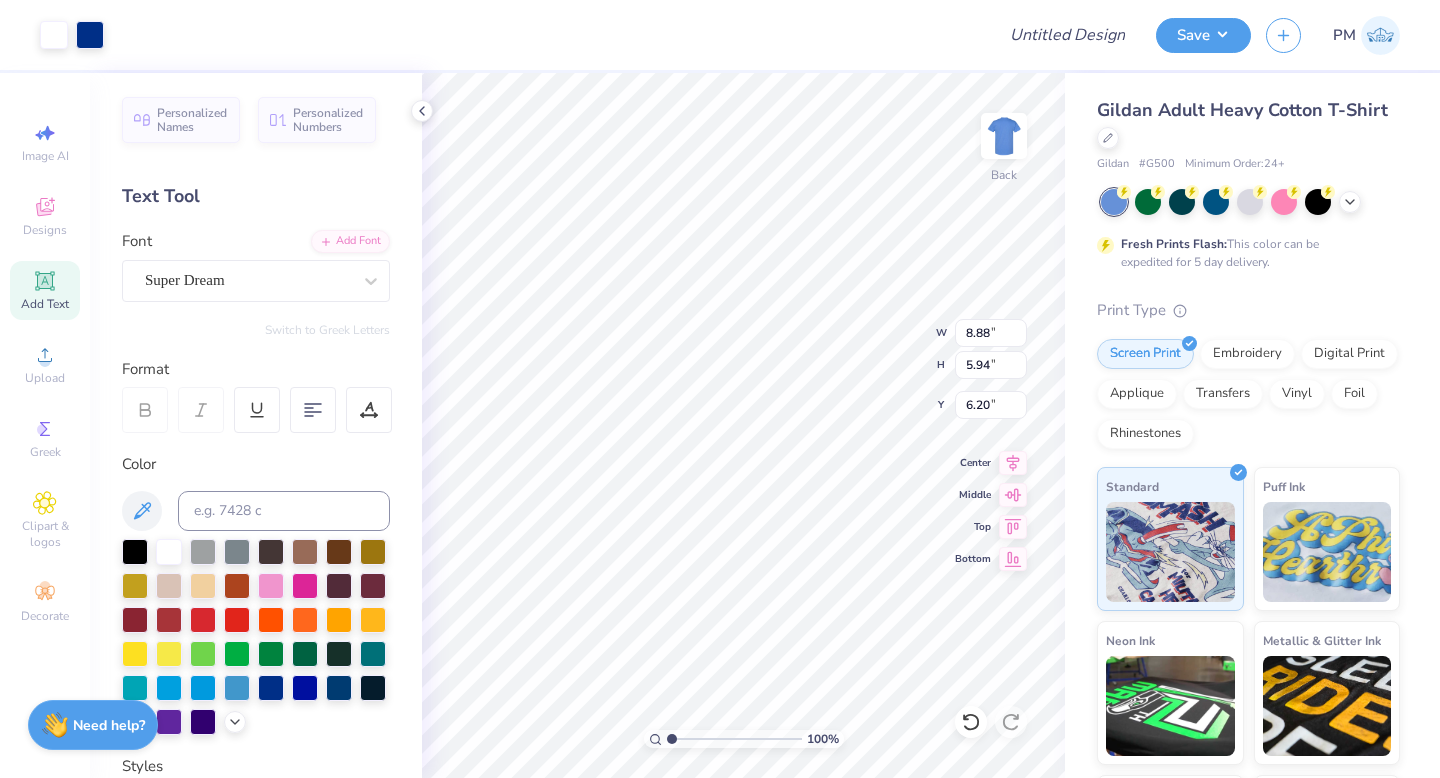 type on "3.73" 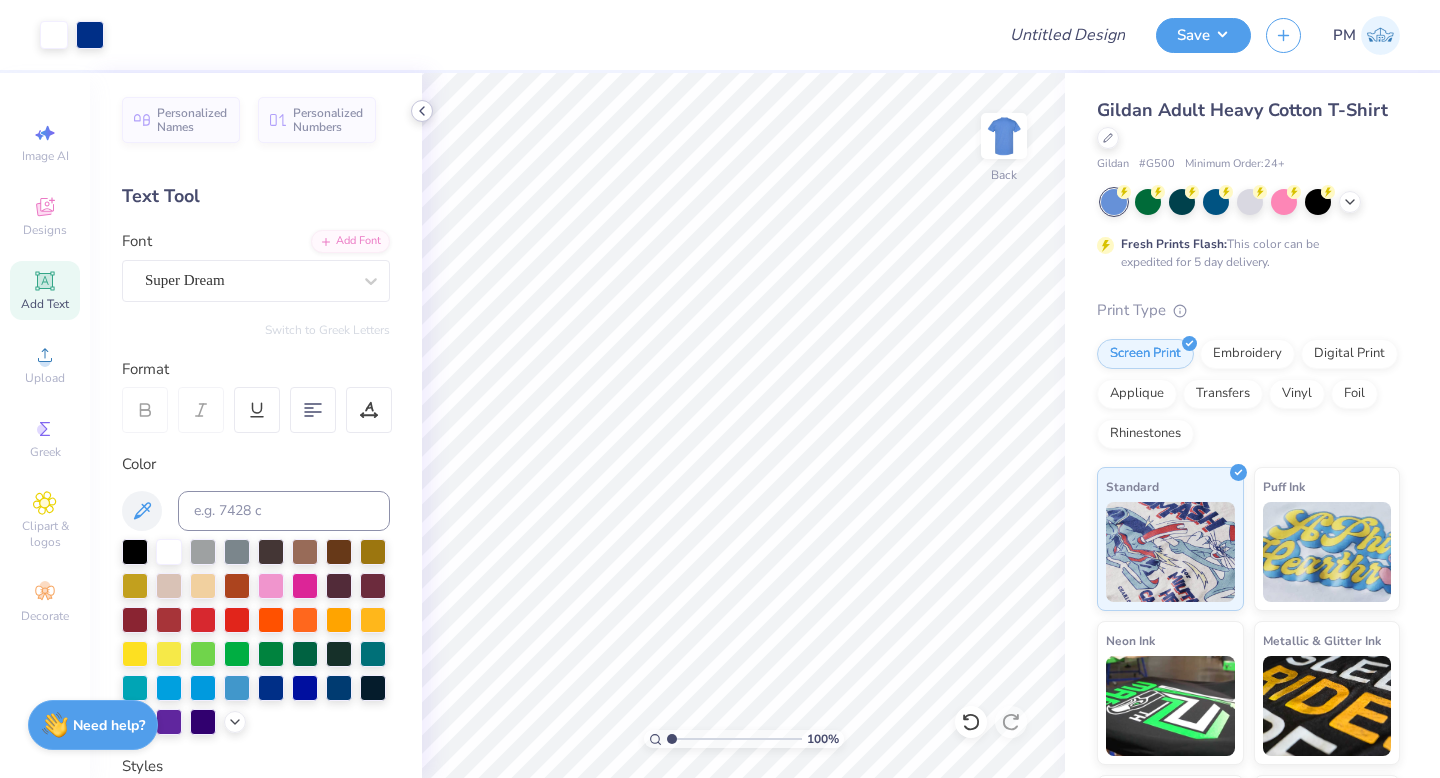 click 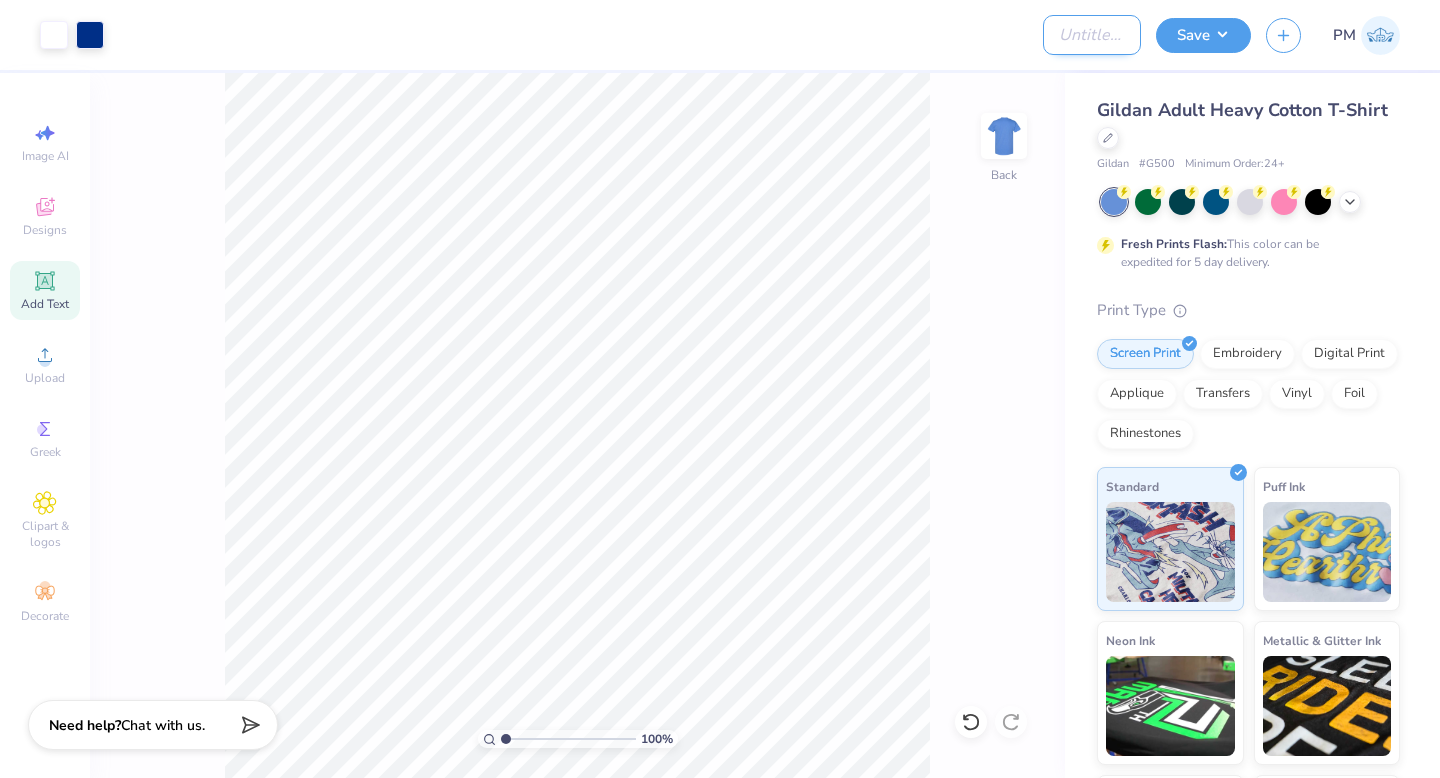 click on "Design Title" at bounding box center (1092, 35) 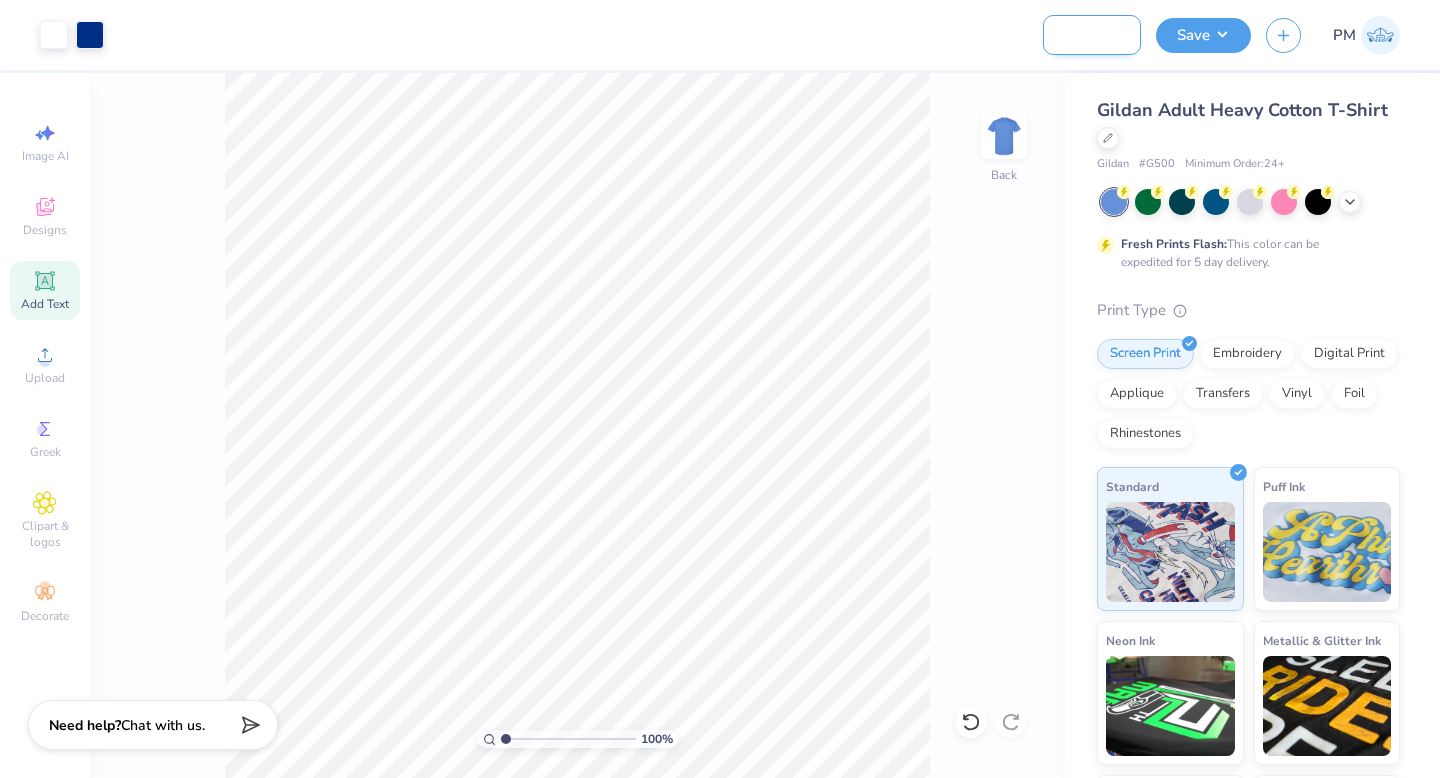 scroll, scrollTop: 0, scrollLeft: 112, axis: horizontal 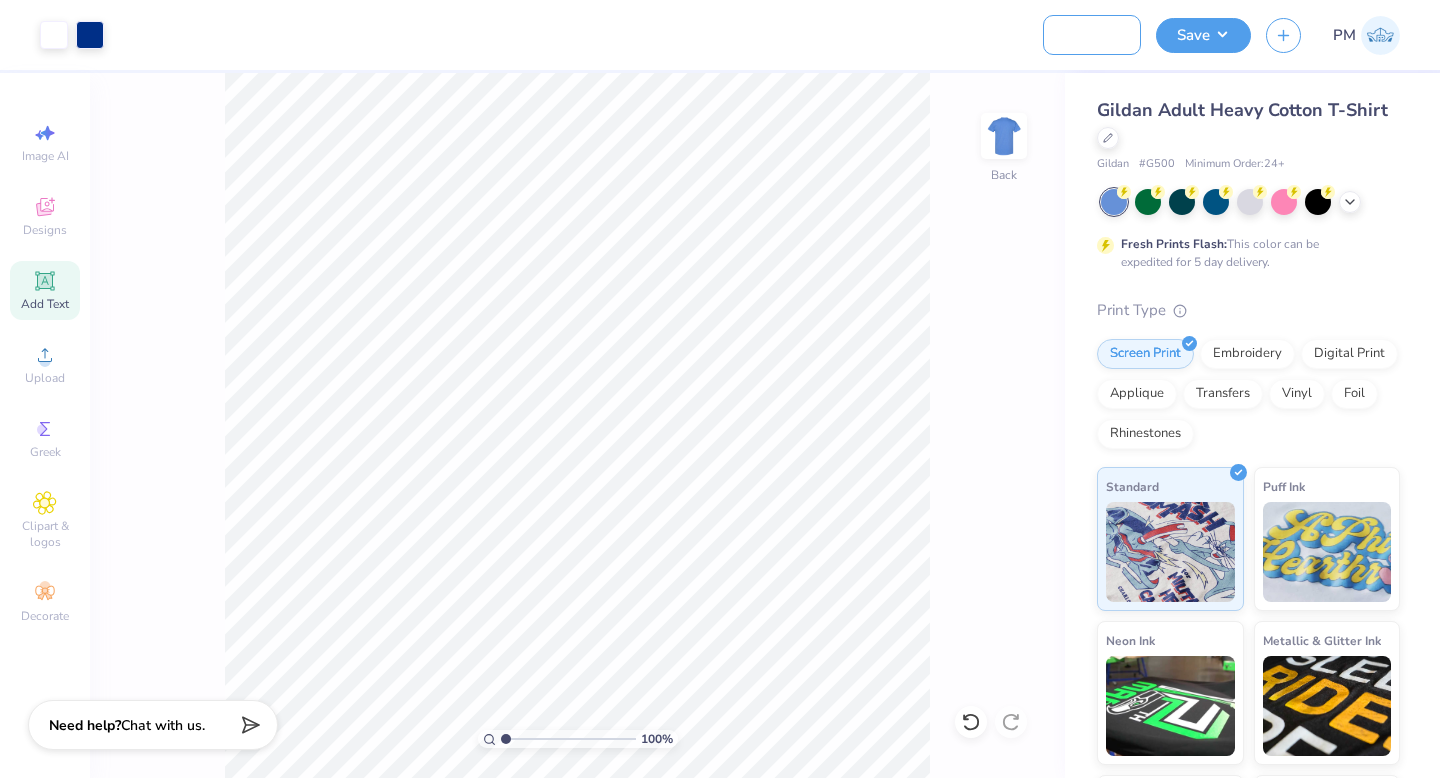 type on "KD Bid Day Unisex Tees" 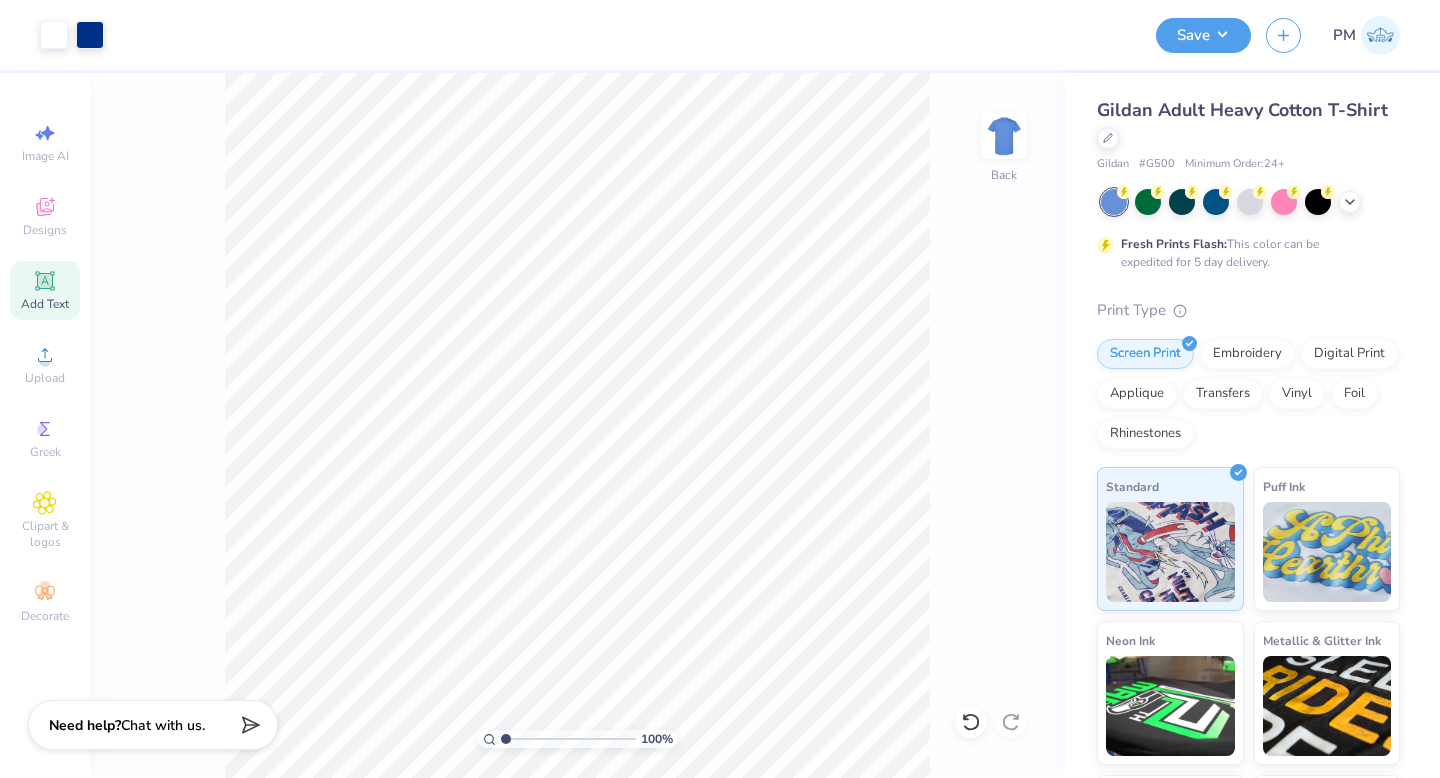 scroll, scrollTop: 0, scrollLeft: 0, axis: both 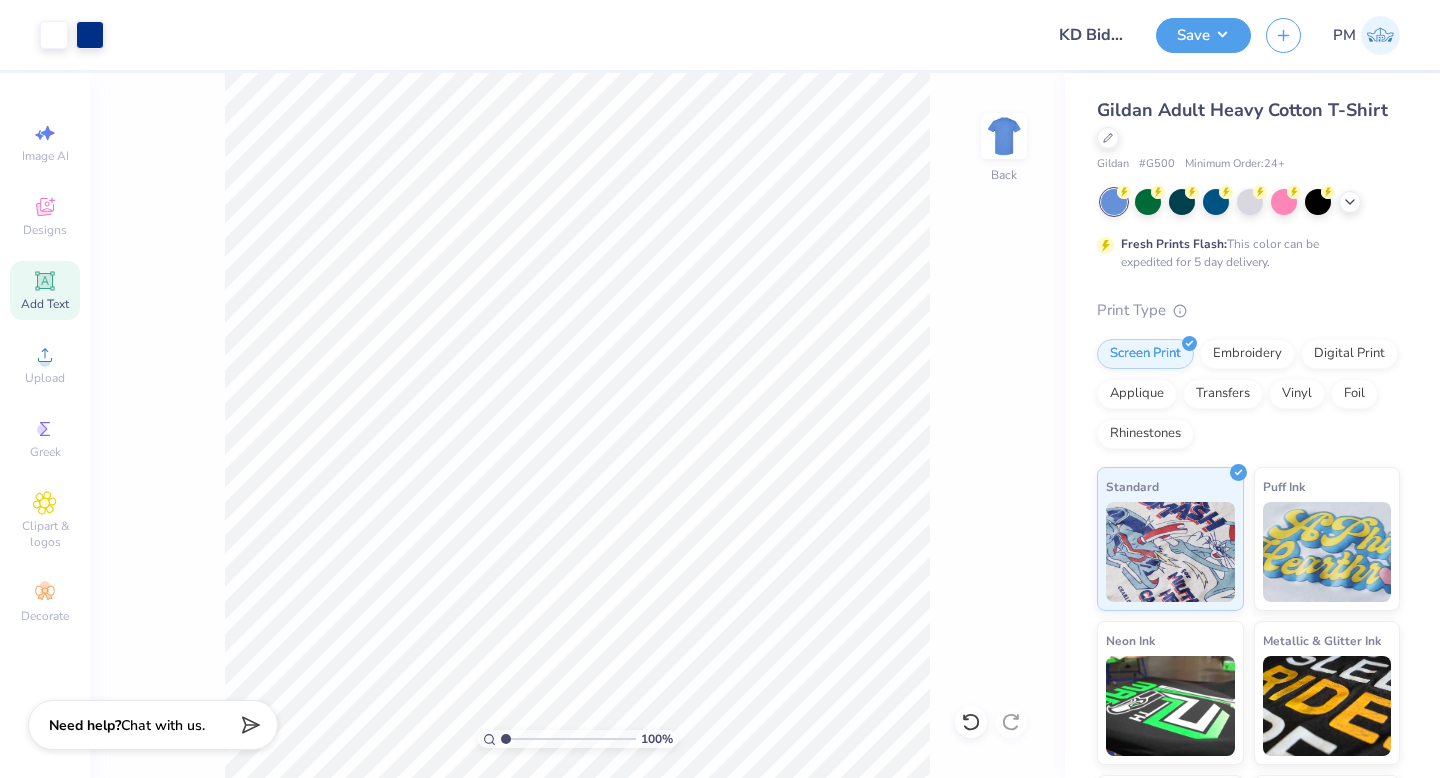 click at bounding box center [573, 35] 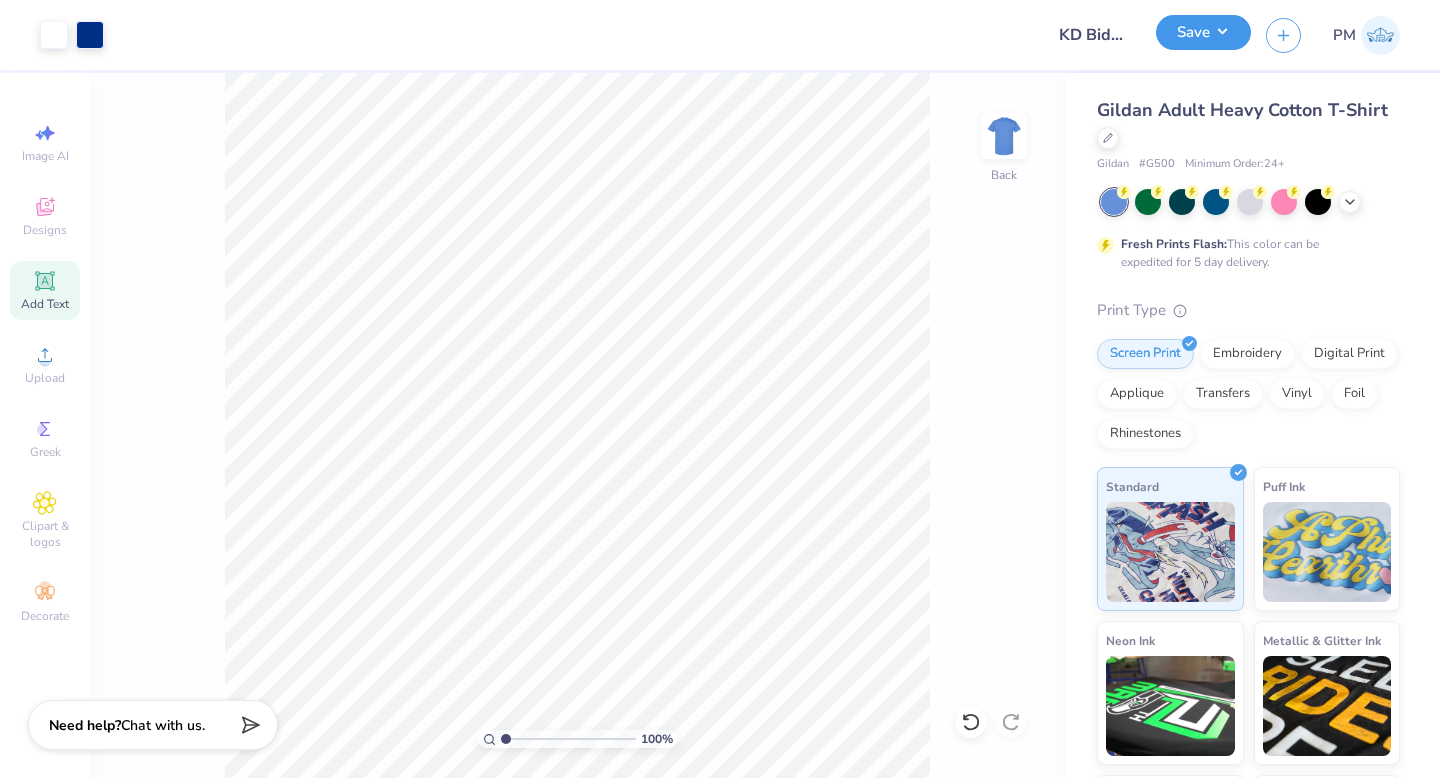 click on "Save" at bounding box center (1203, 32) 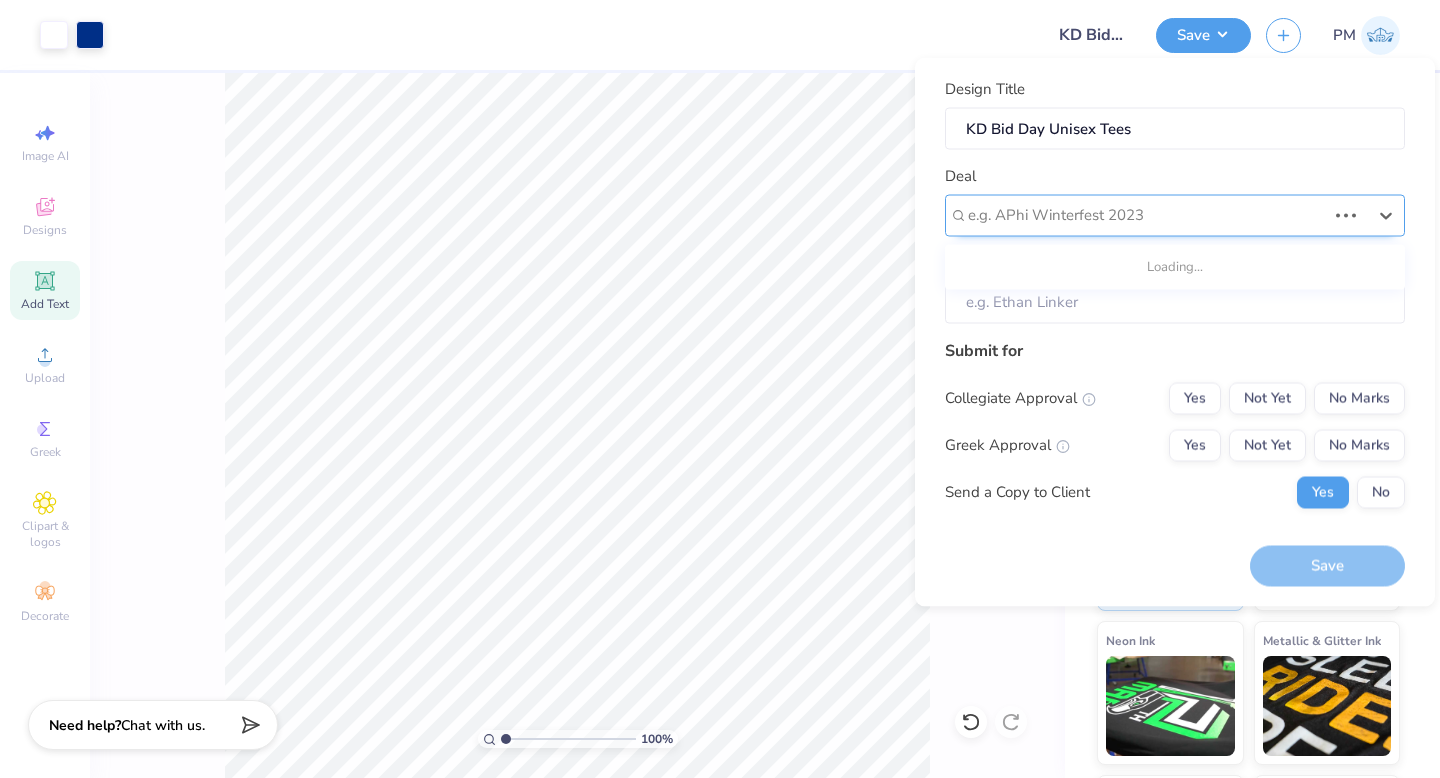 click at bounding box center [1147, 215] 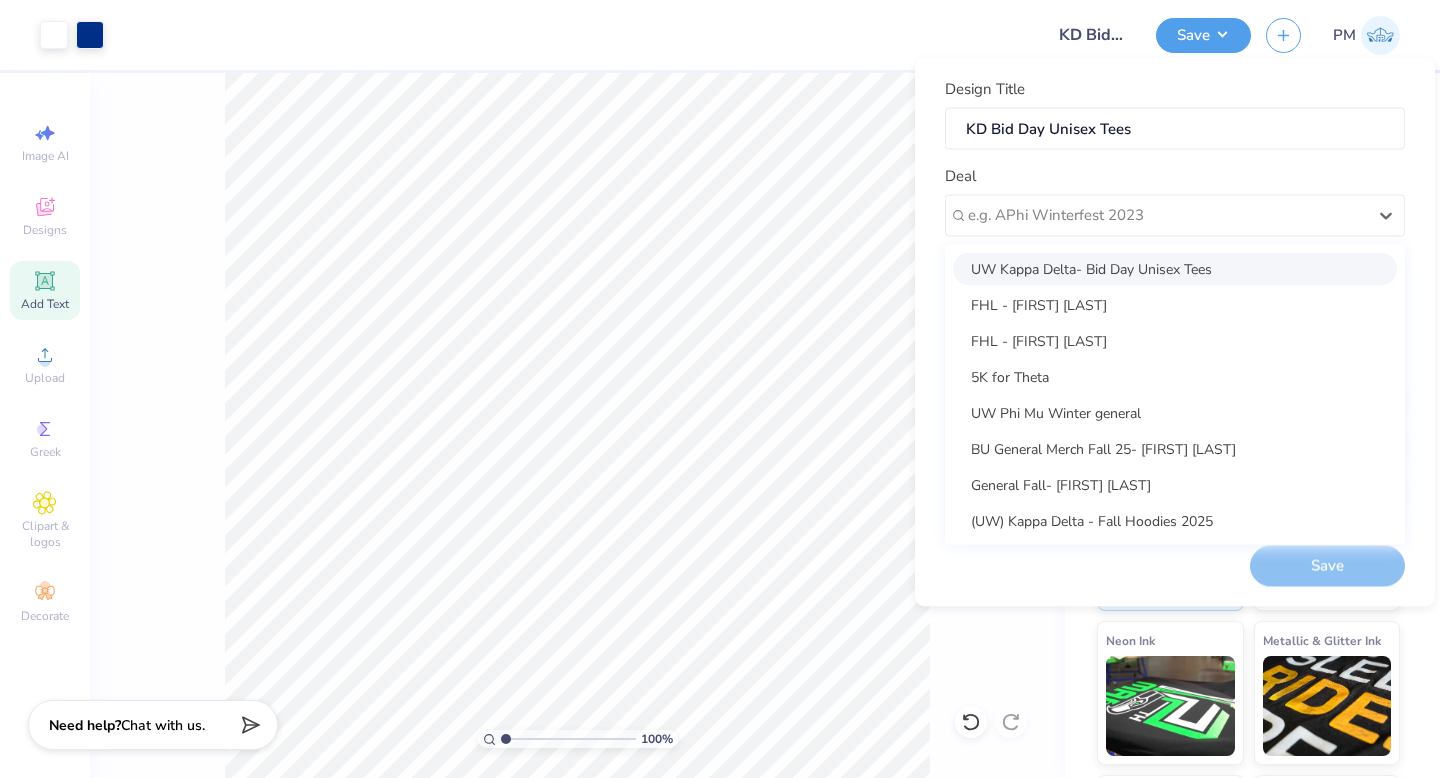 click on "UW Kappa Delta- Bid Day Unisex Tees" at bounding box center [1175, 268] 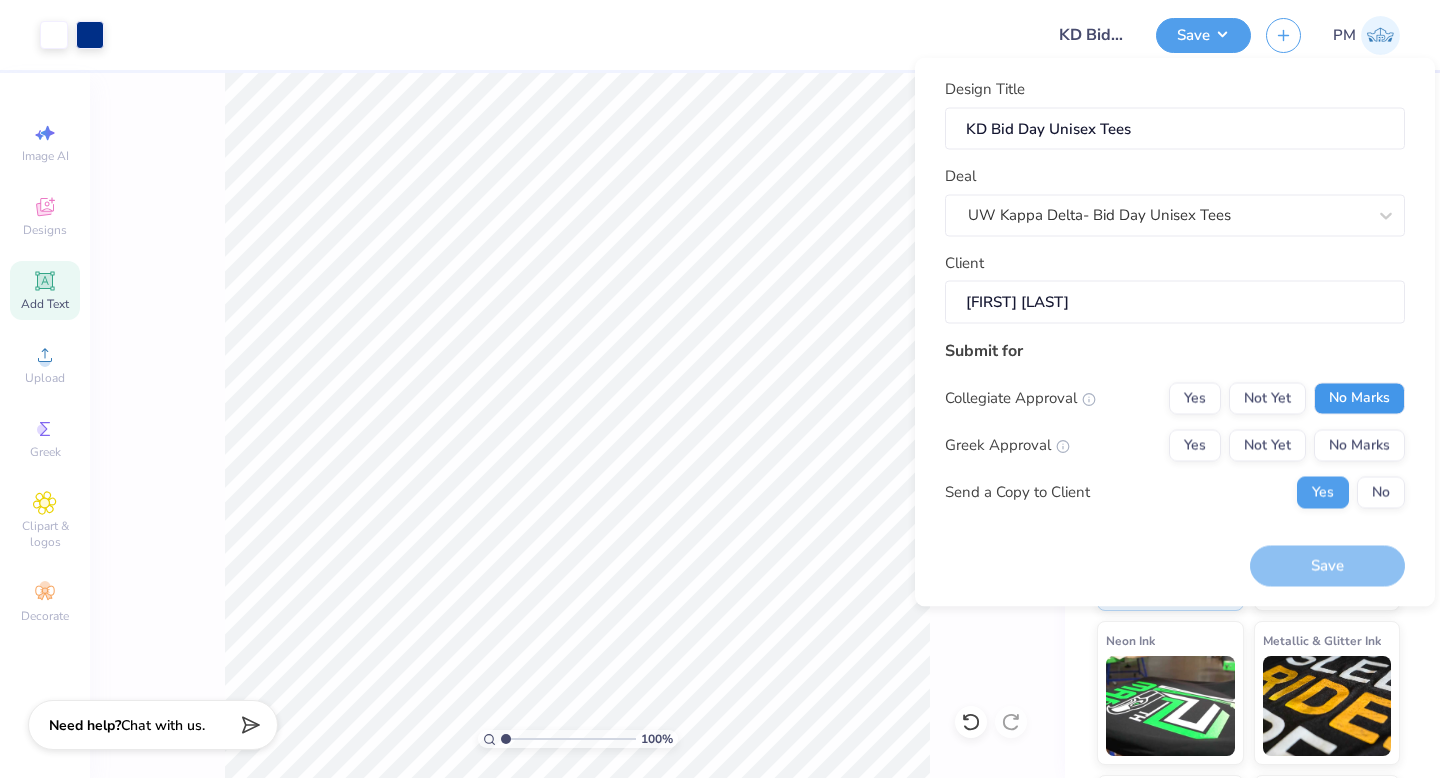 click on "No Marks" at bounding box center [1359, 398] 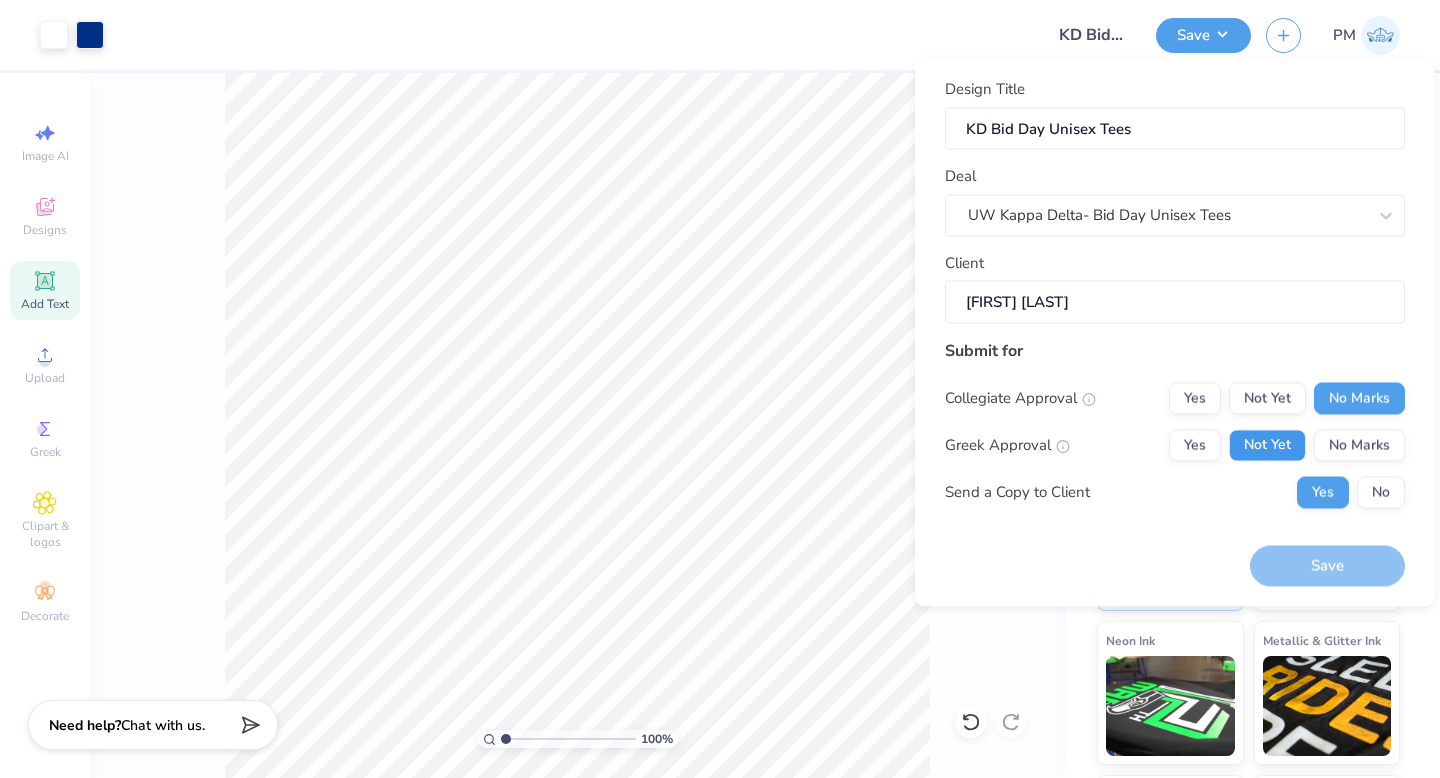 click on "Not Yet" at bounding box center [1267, 445] 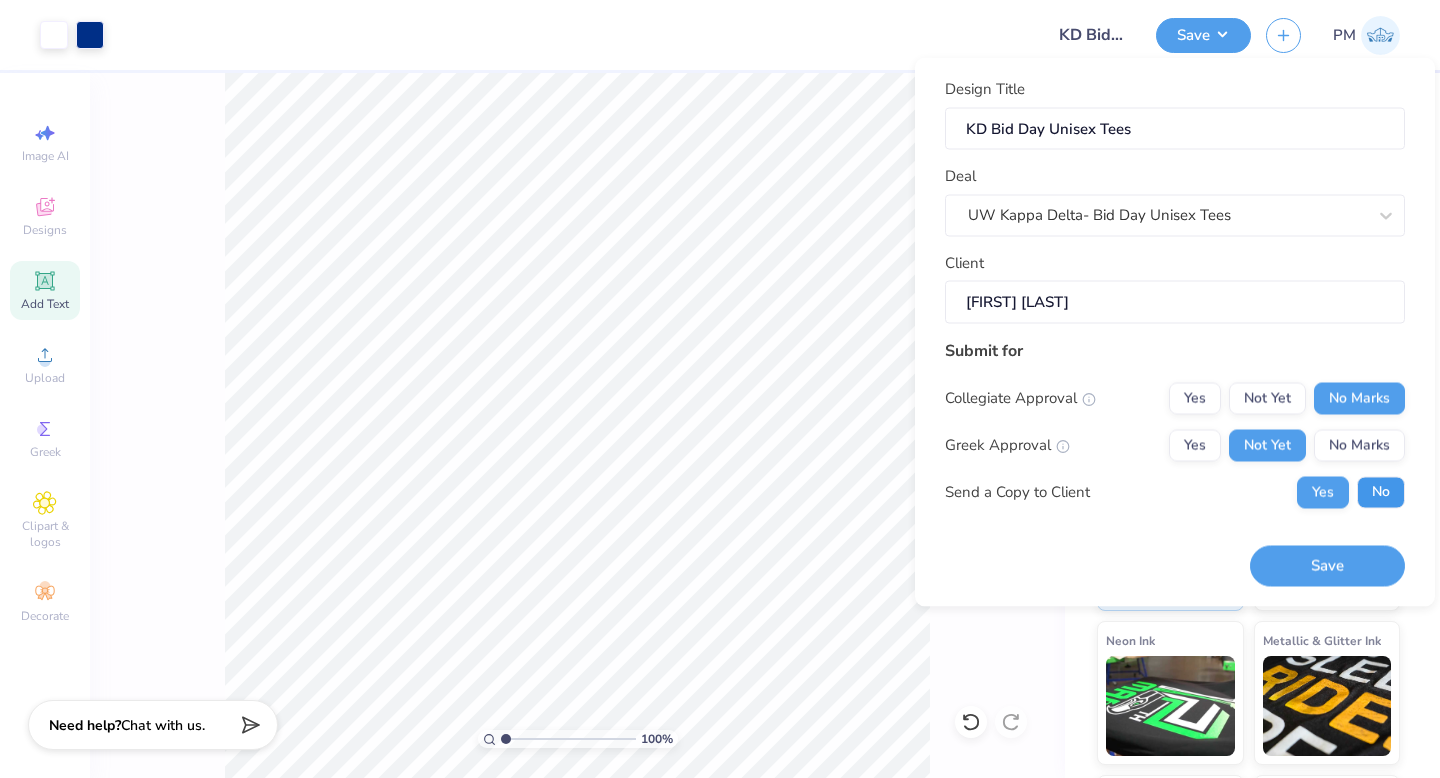click on "No" at bounding box center [1381, 492] 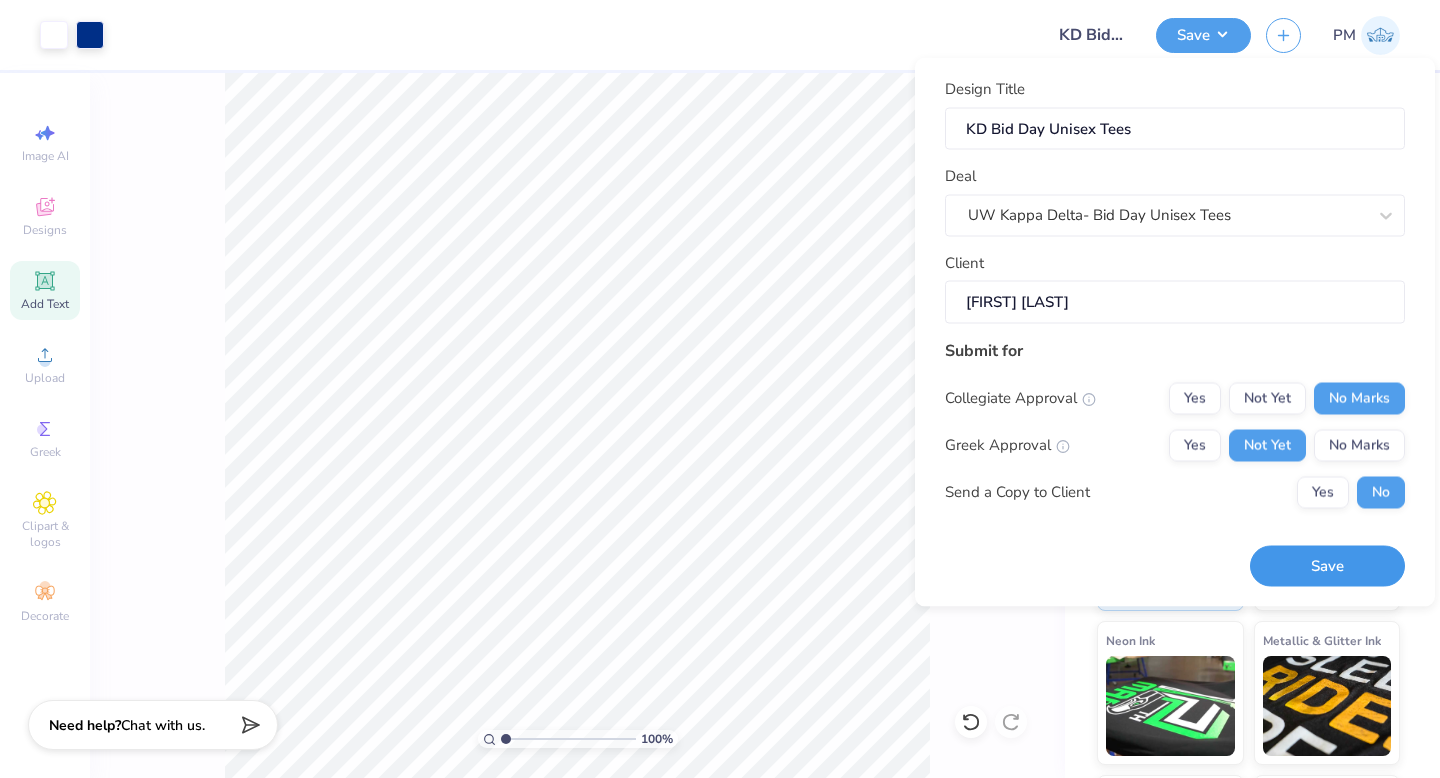 click on "Save" at bounding box center [1327, 566] 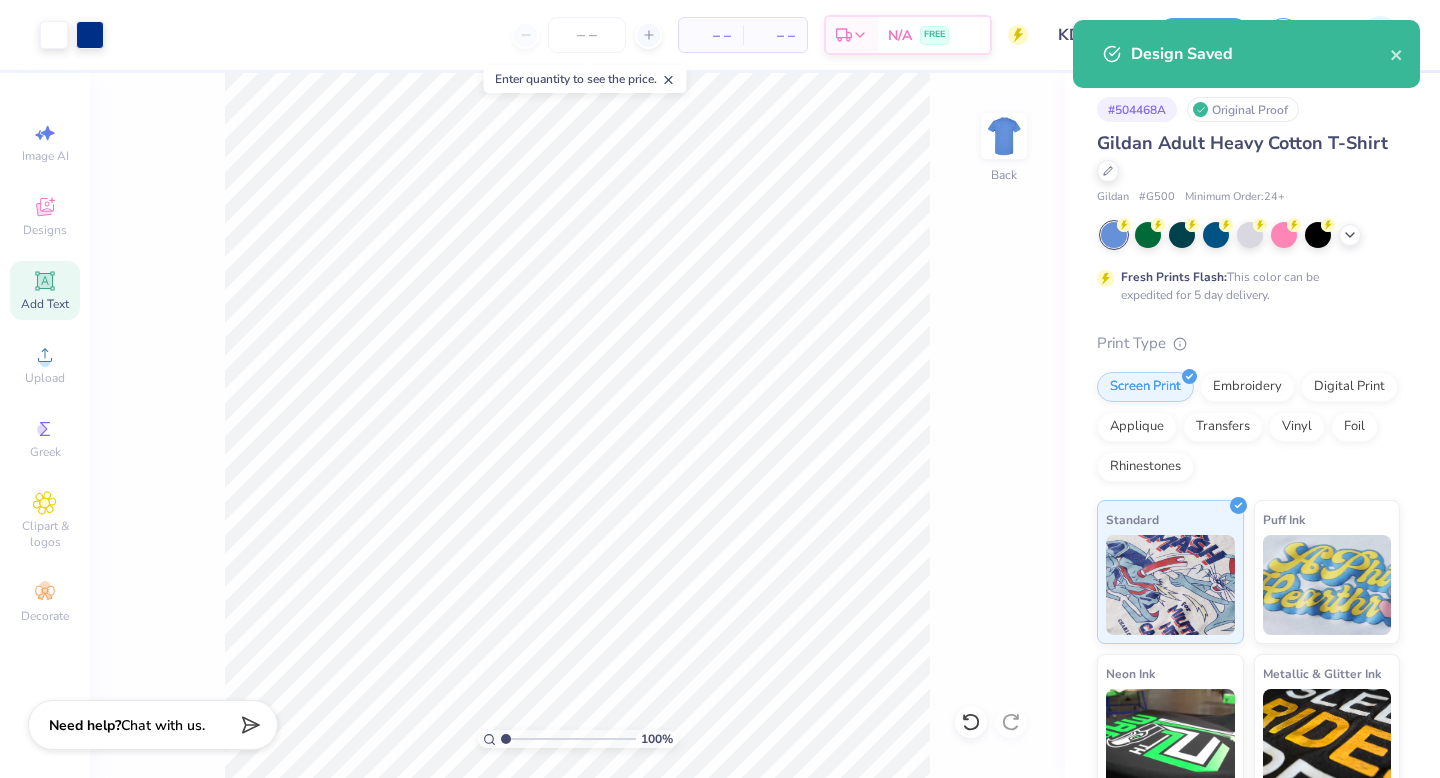 click on "Design Saved" at bounding box center [1260, 54] 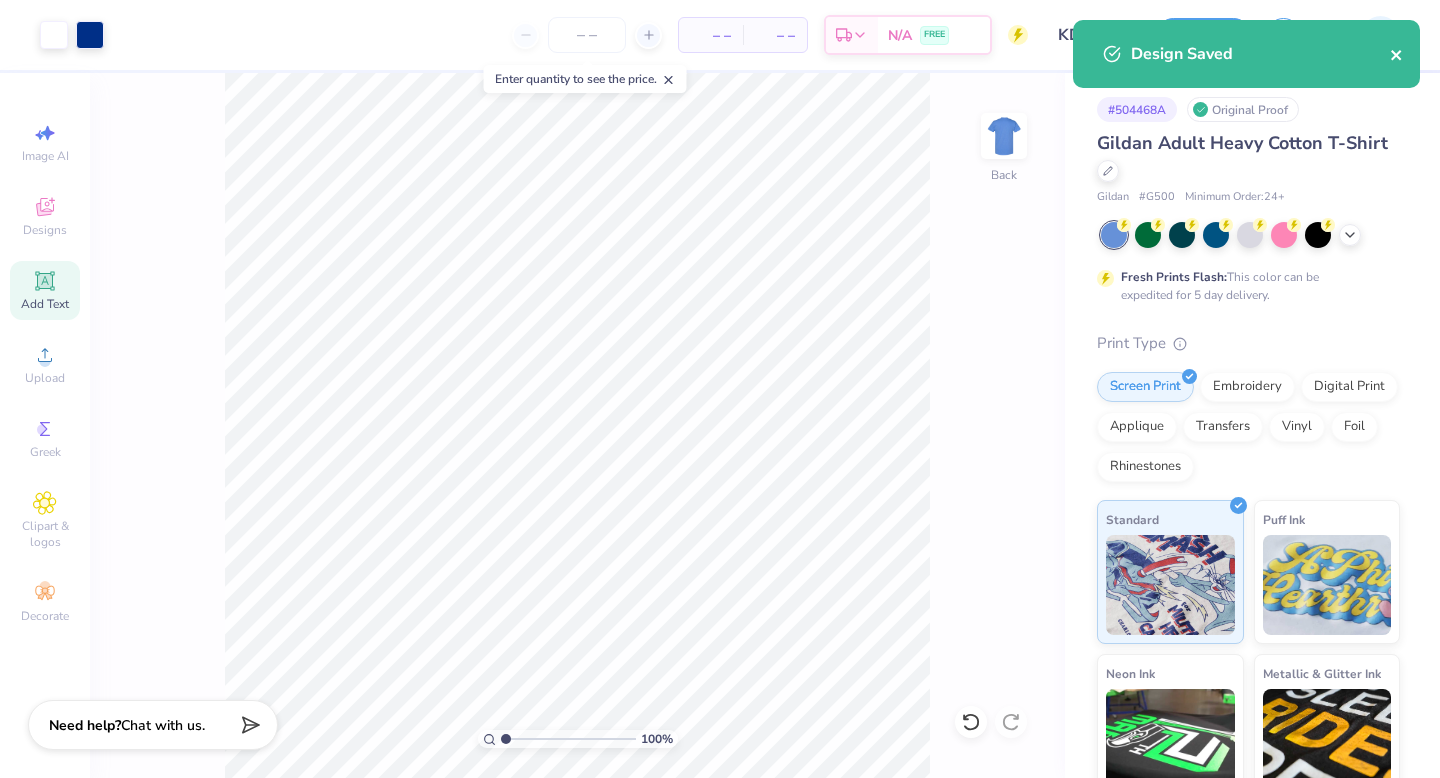 click 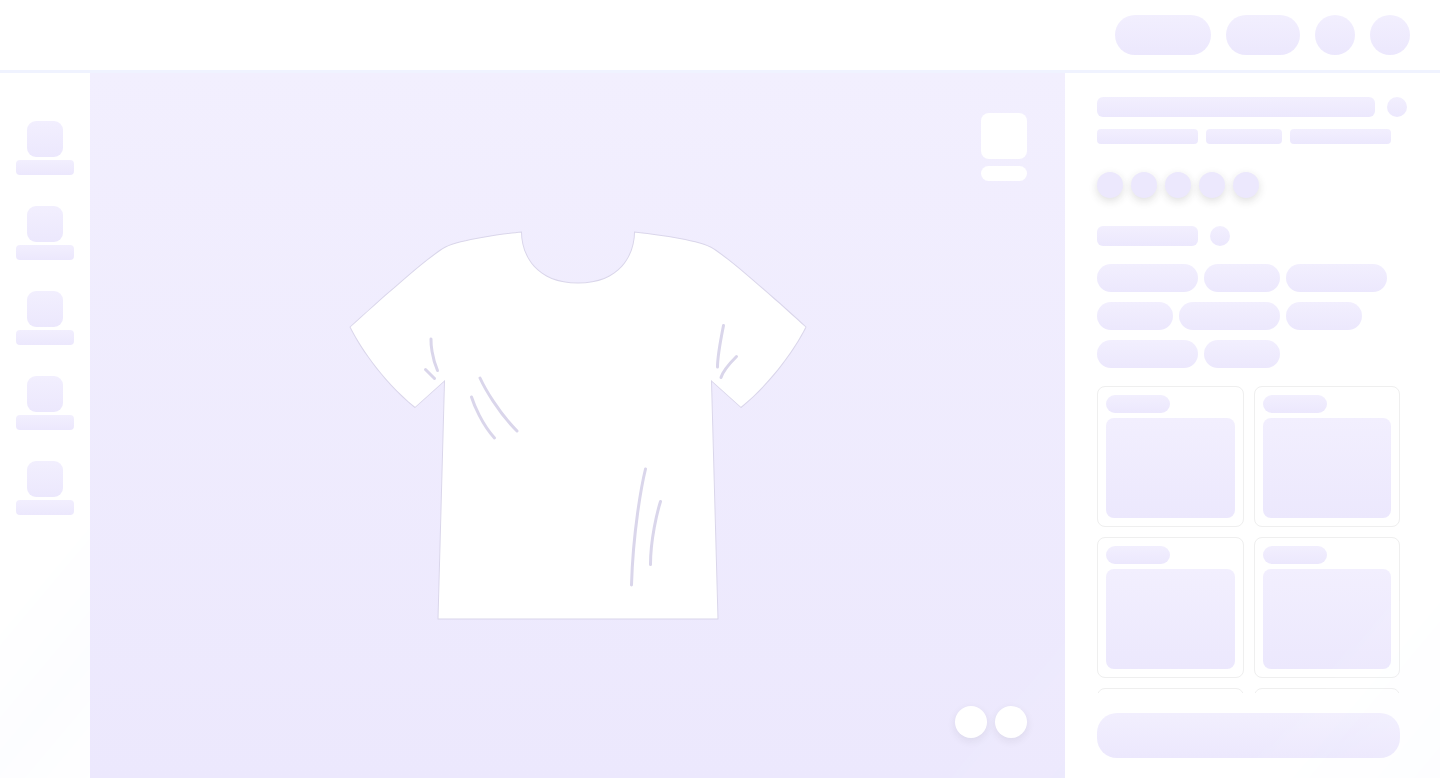 scroll, scrollTop: 0, scrollLeft: 0, axis: both 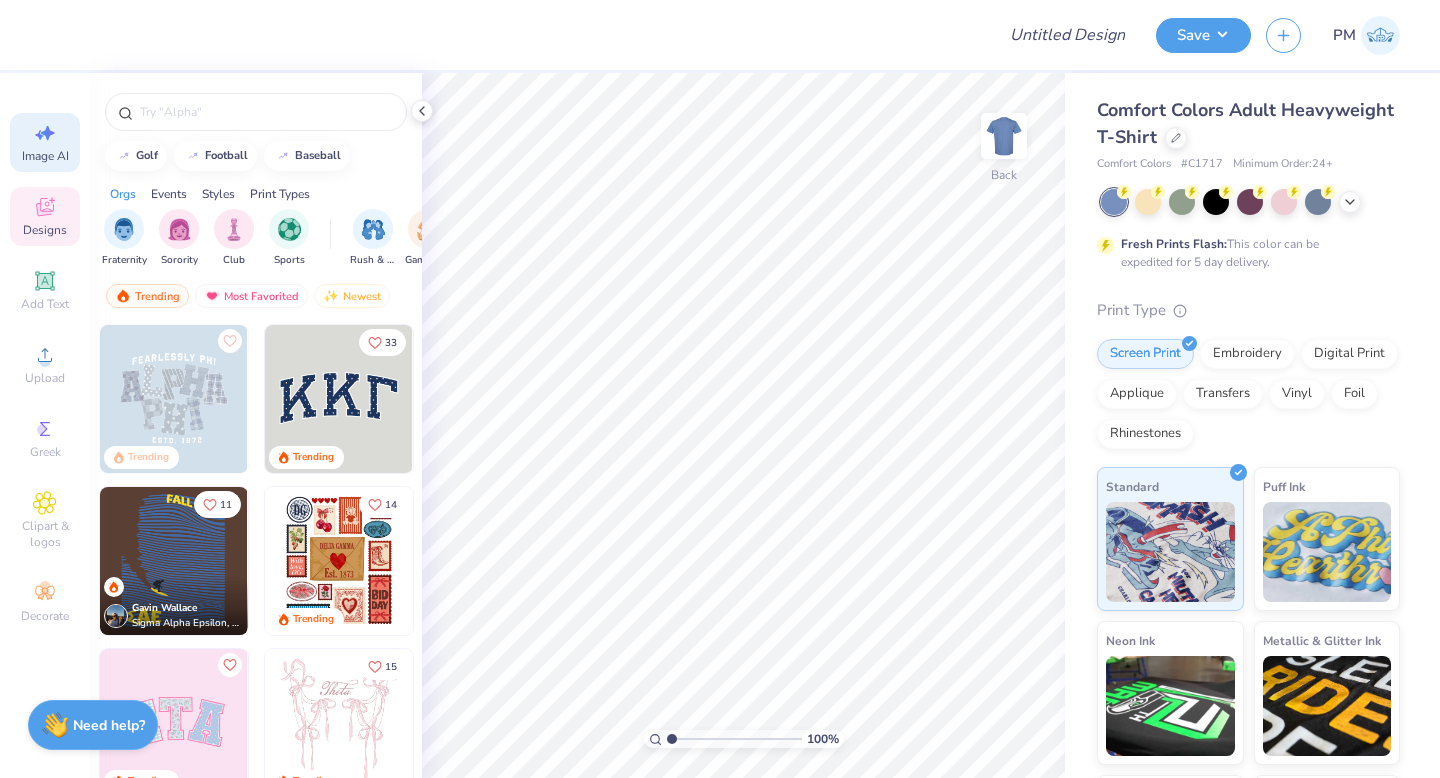 click on "Image AI" at bounding box center [45, 142] 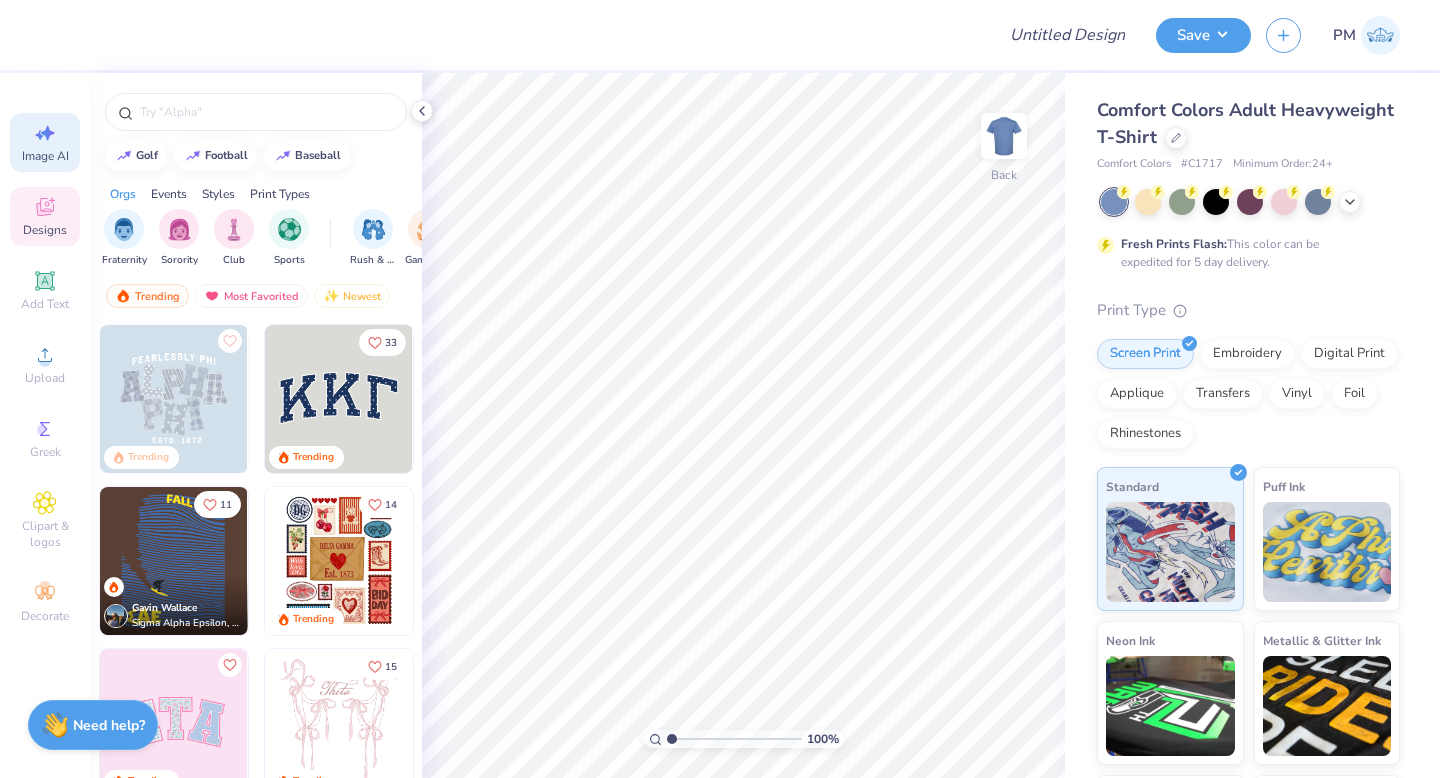 select on "4" 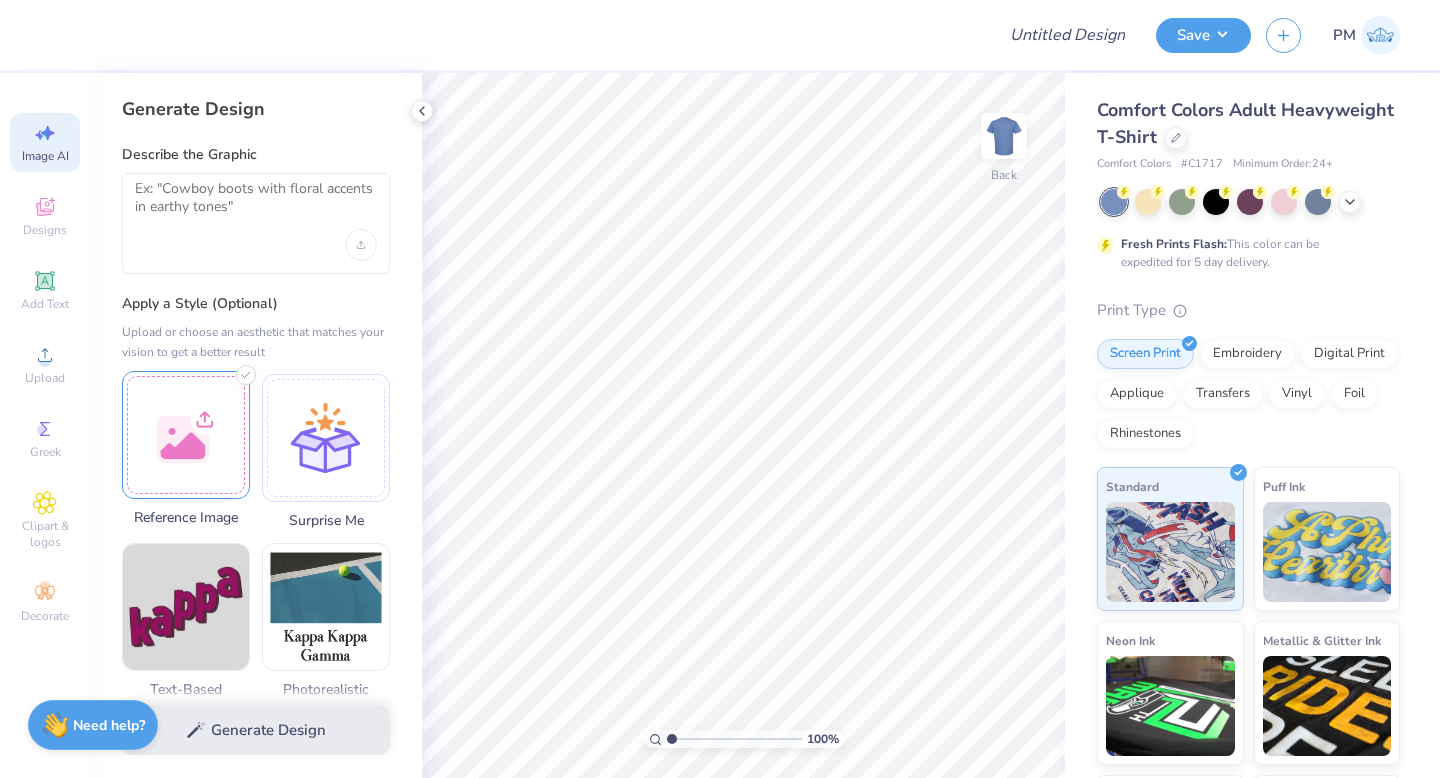 click at bounding box center (186, 435) 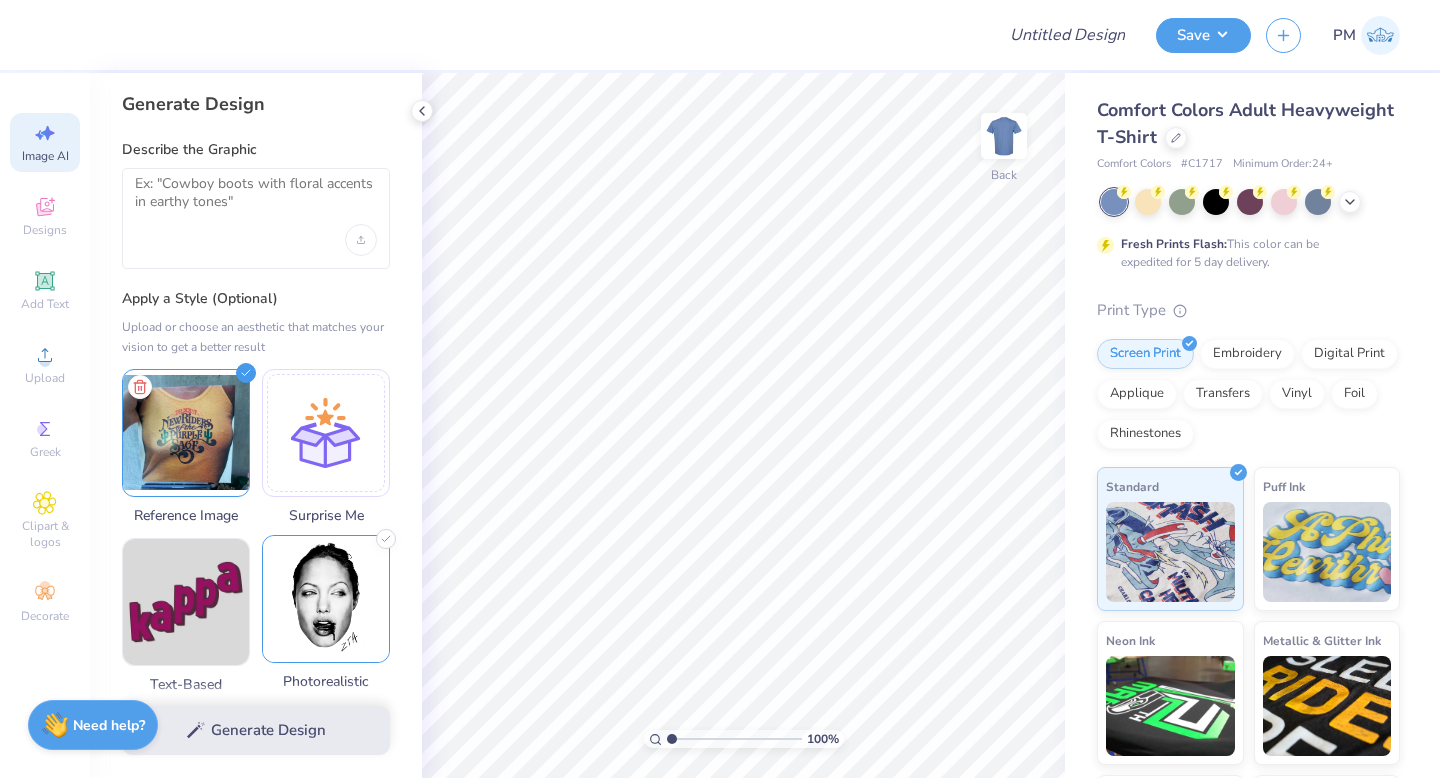 scroll, scrollTop: 0, scrollLeft: 0, axis: both 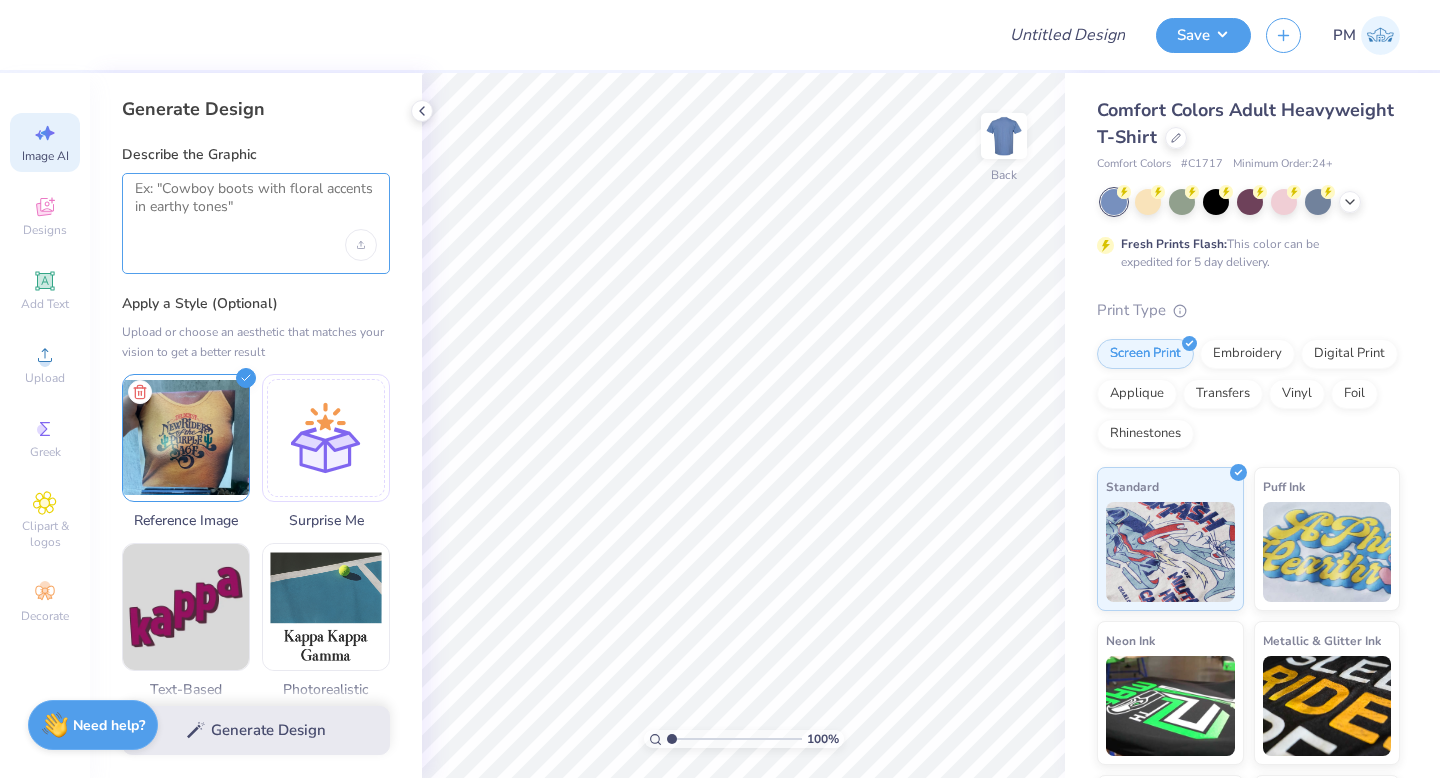 click at bounding box center (256, 205) 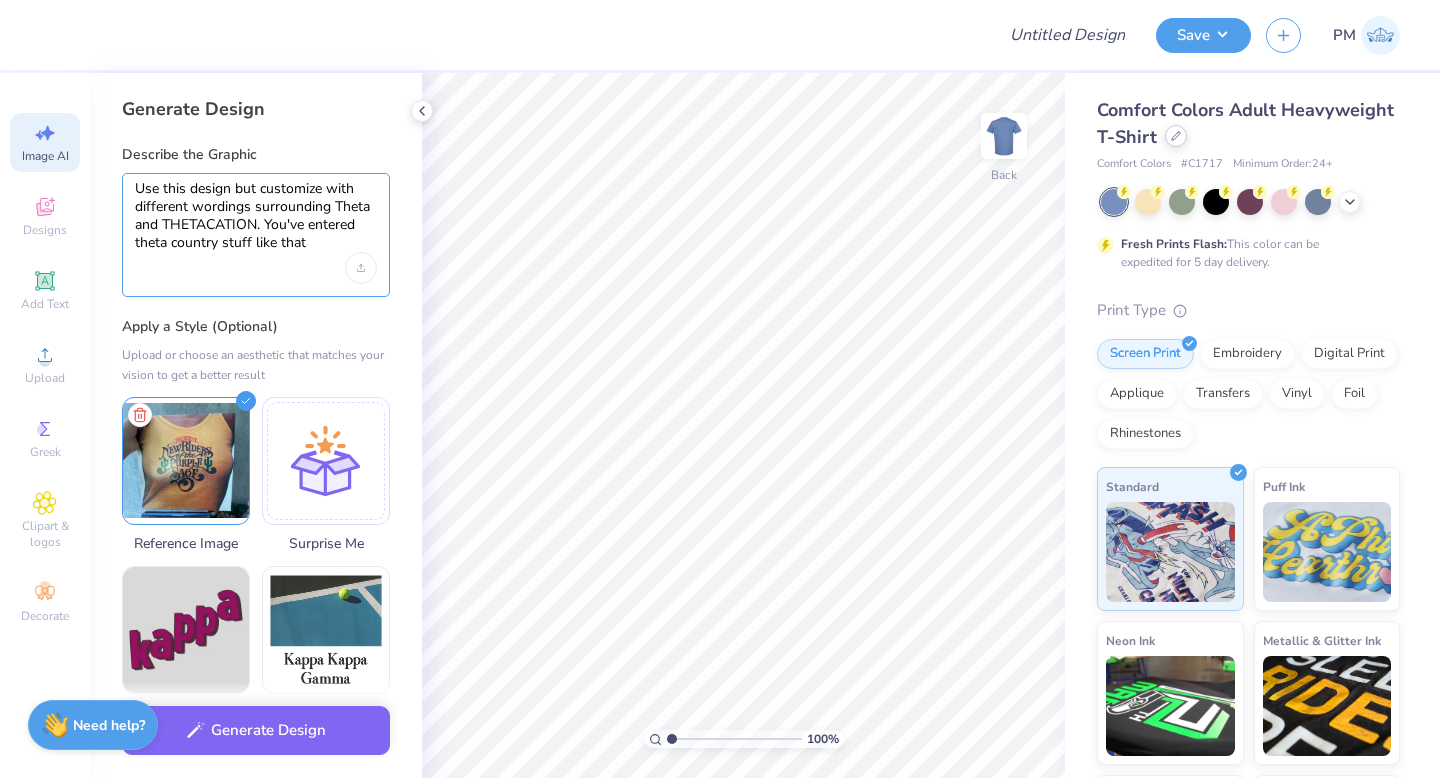 type on "Use this design but customize with different wordings surrounding Theta and THETACATION. You've entered theta country stuff like that" 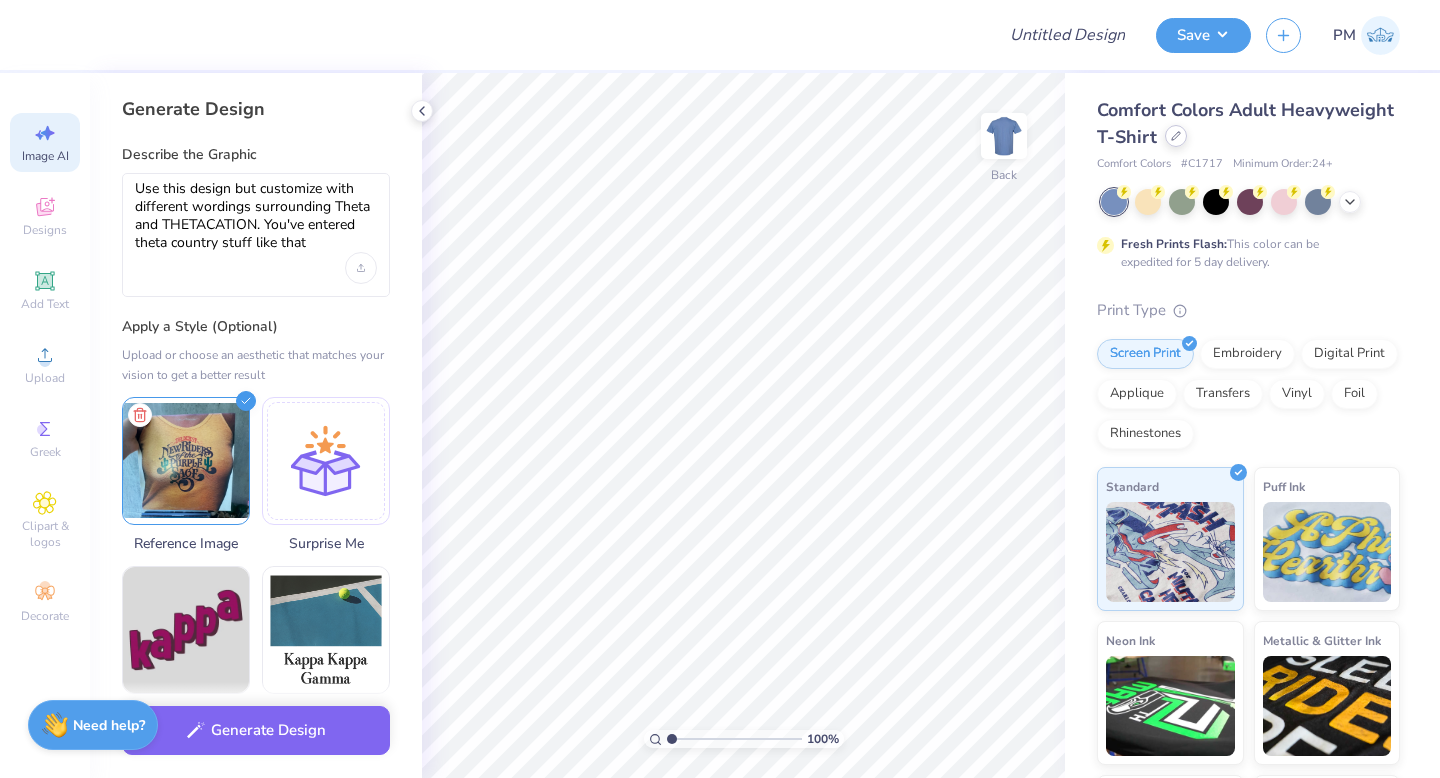 click 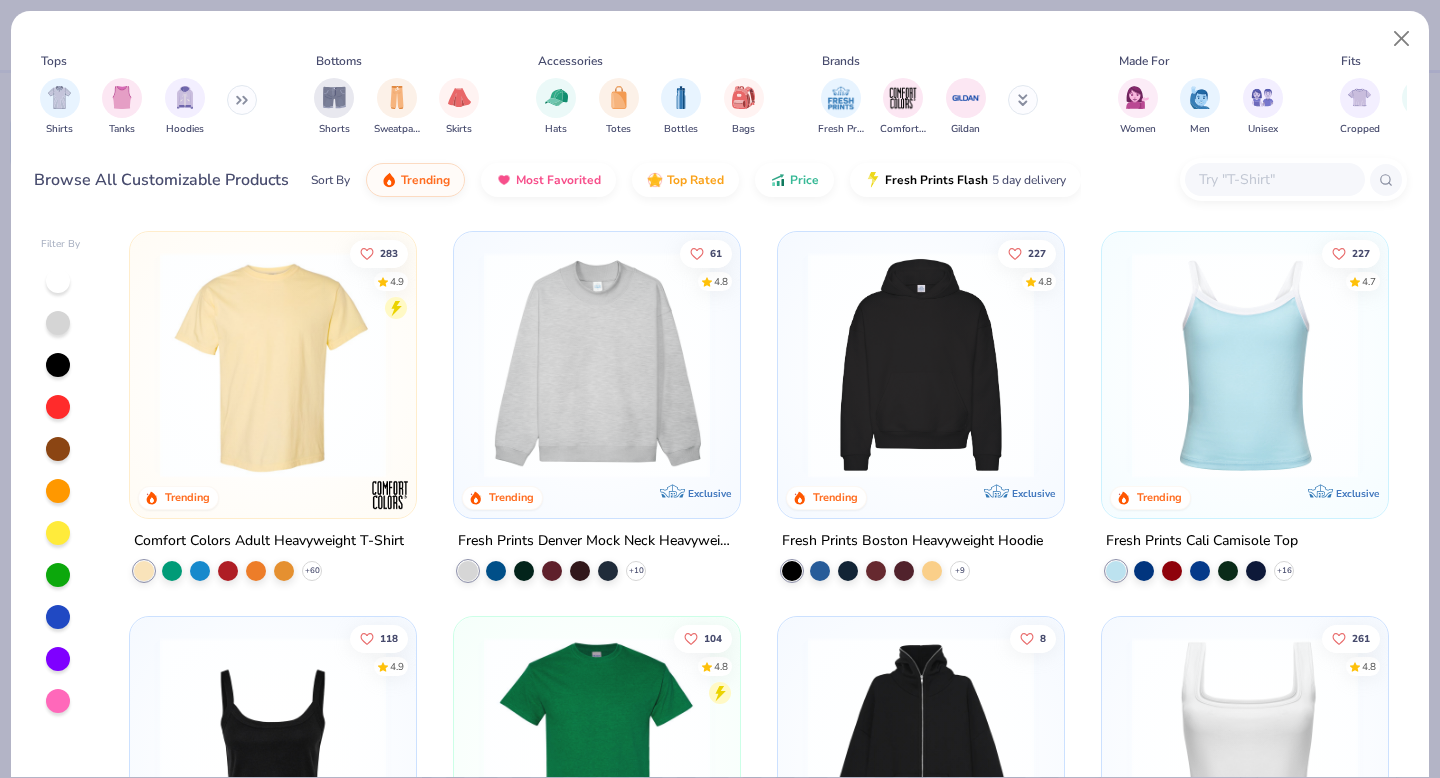 click at bounding box center [1274, 179] 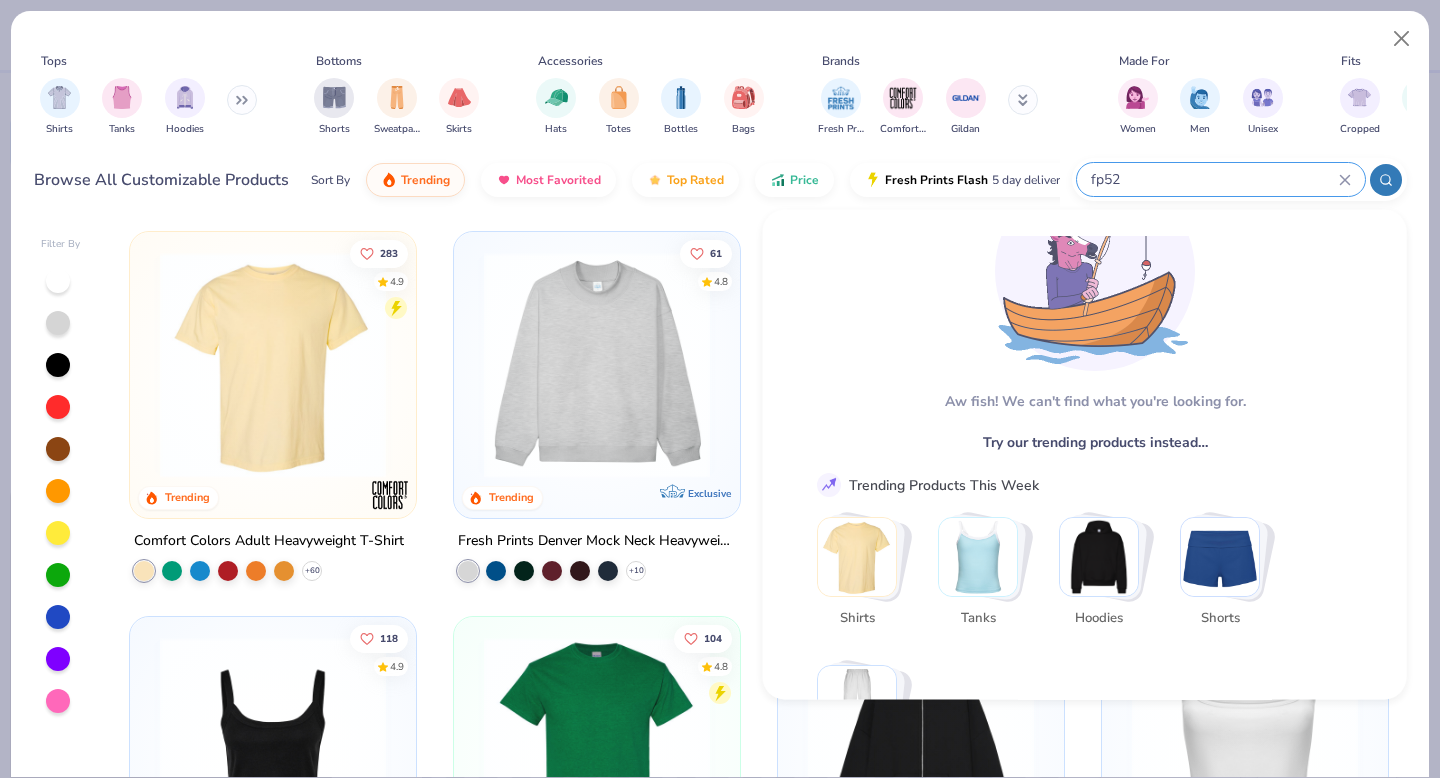 scroll, scrollTop: 88, scrollLeft: 0, axis: vertical 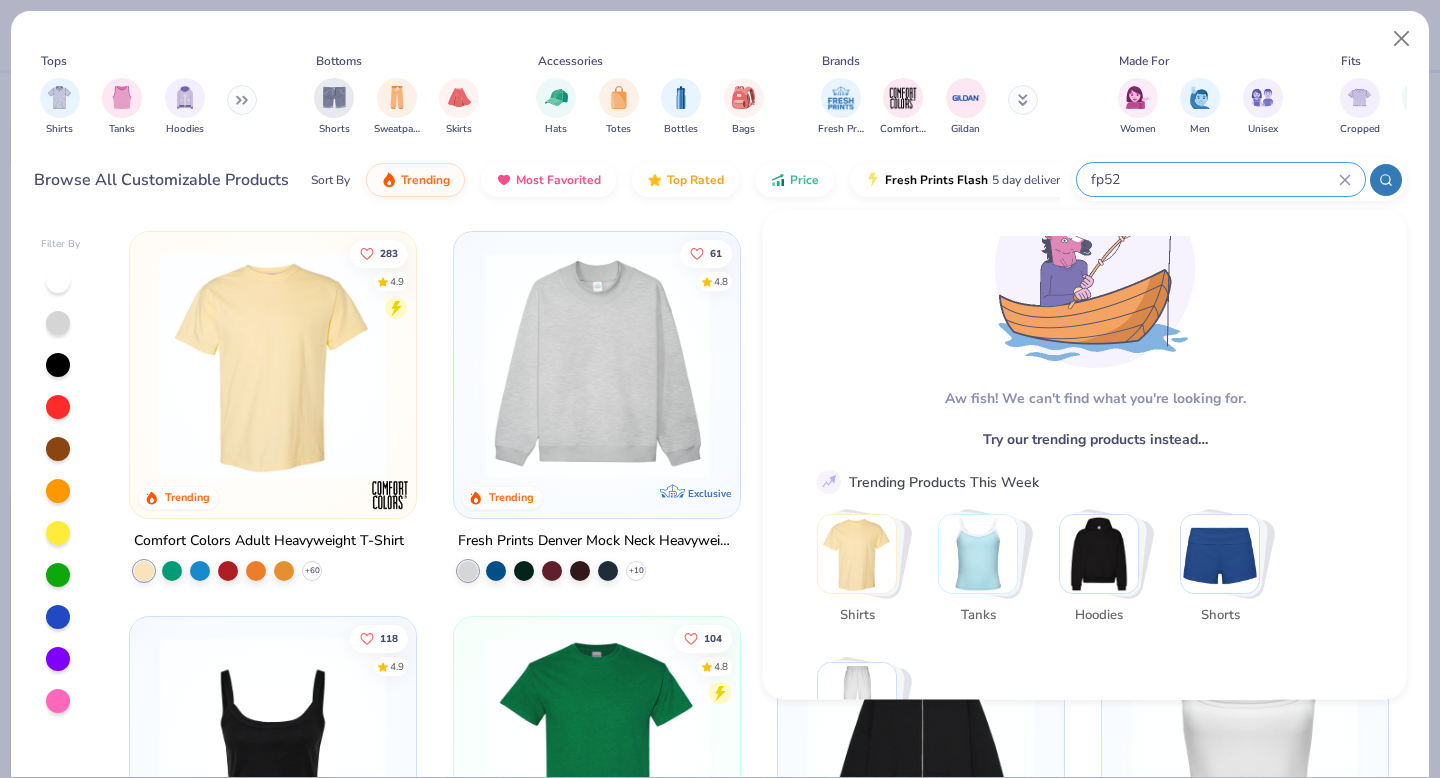 type on "fp52" 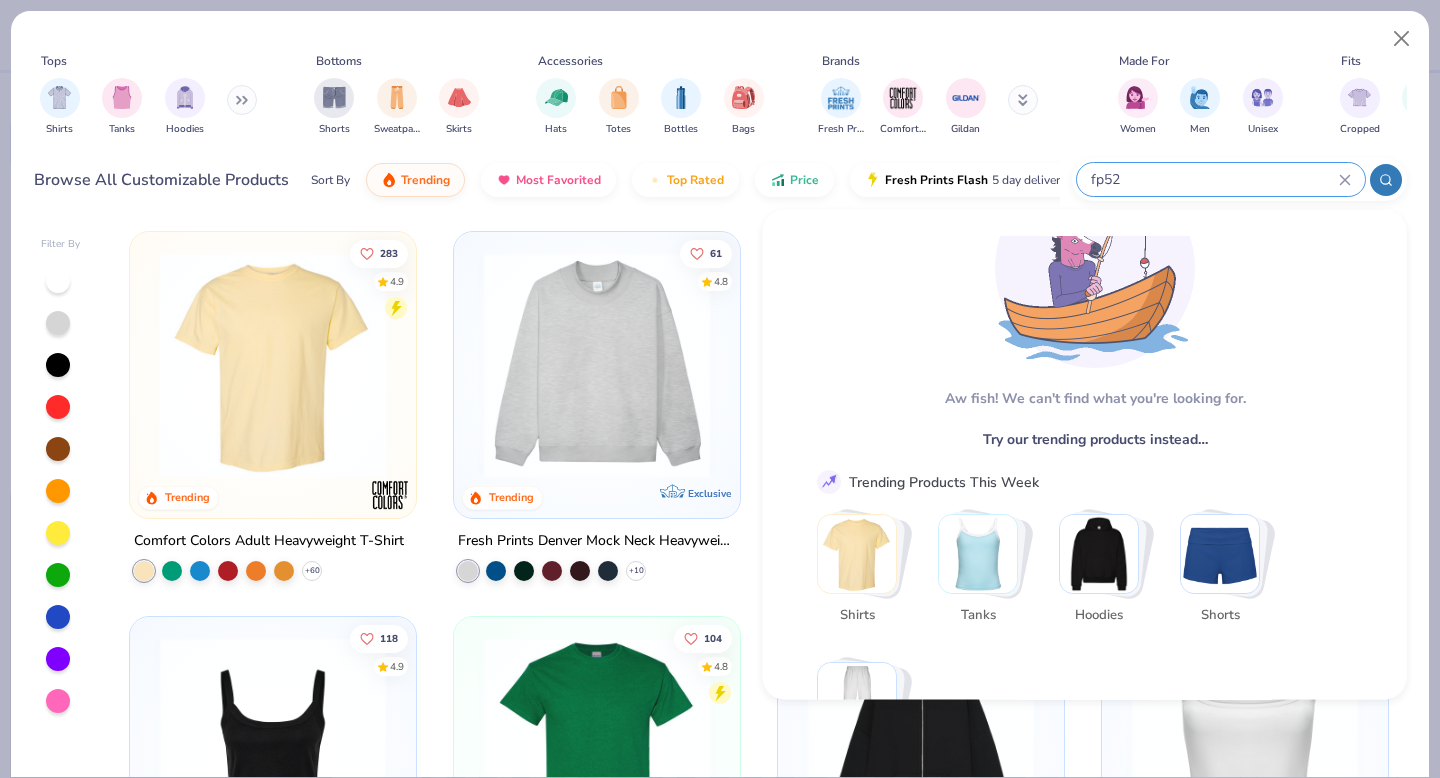 click at bounding box center [978, 554] 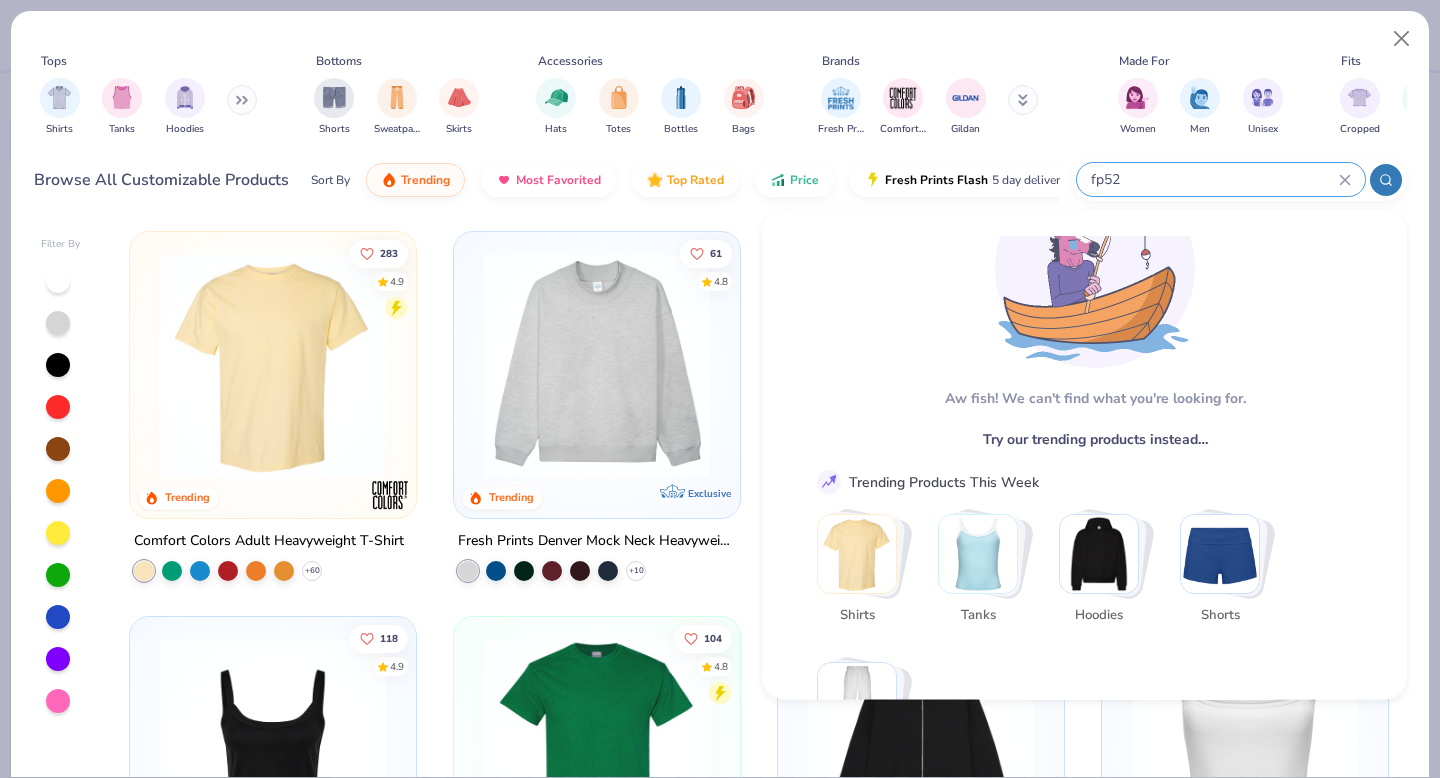 type on "x" 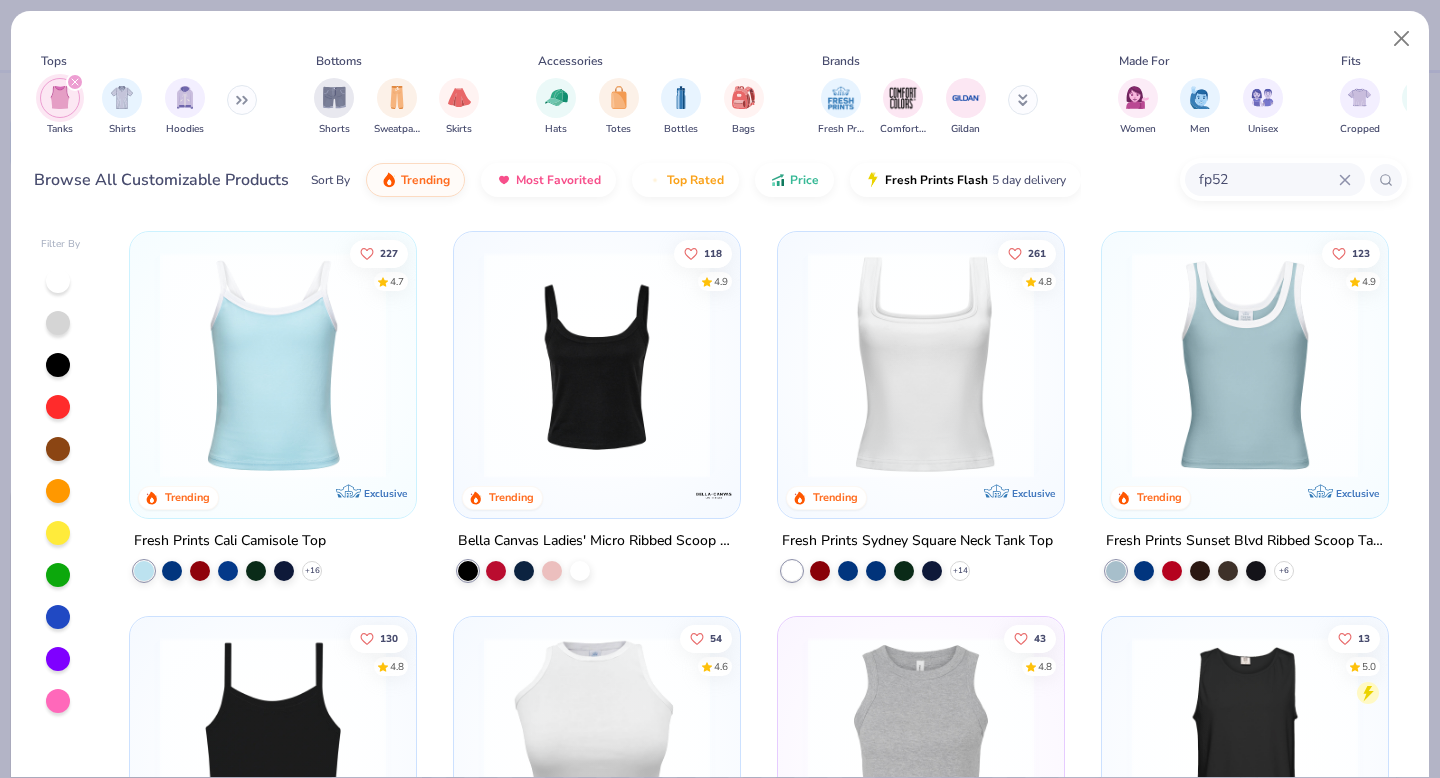click at bounding box center (273, 365) 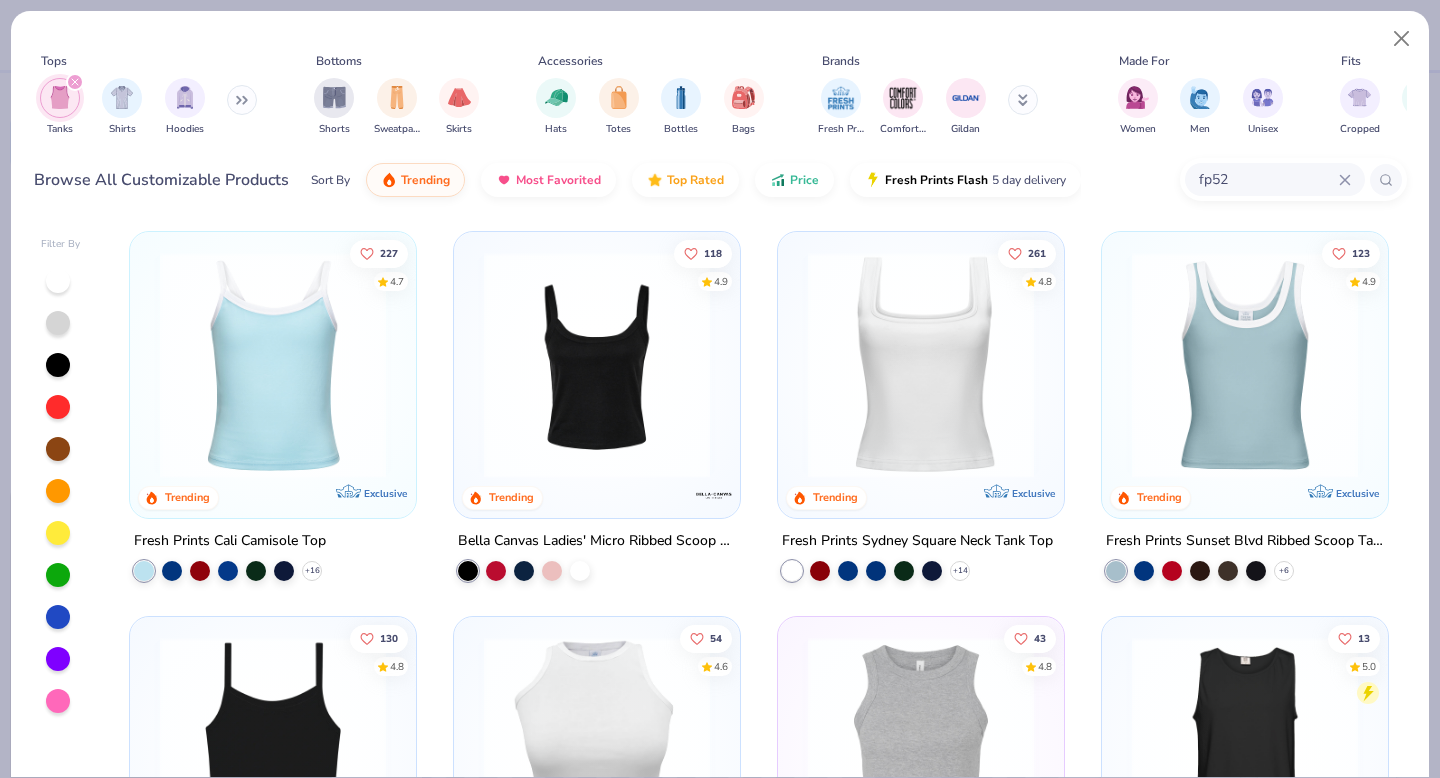 type 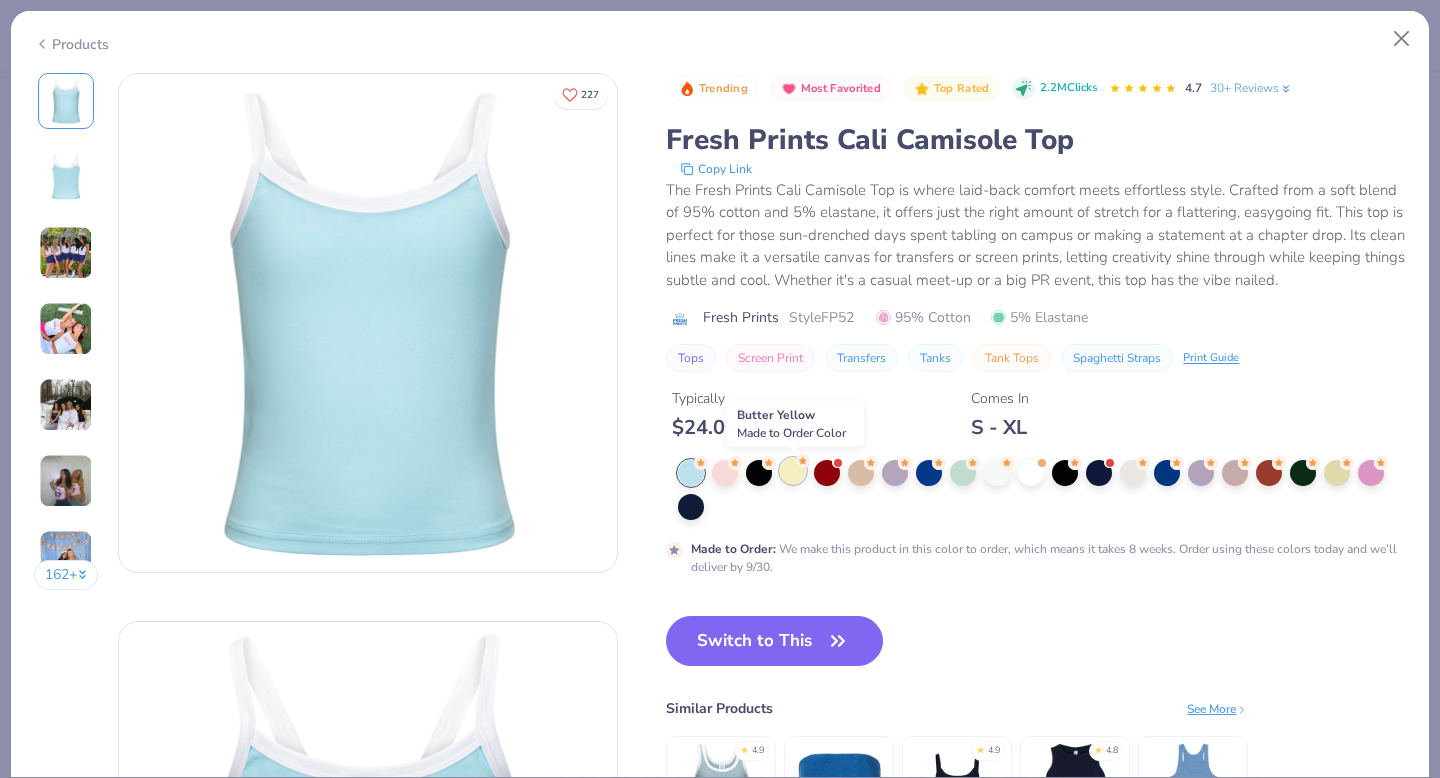 click at bounding box center (793, 471) 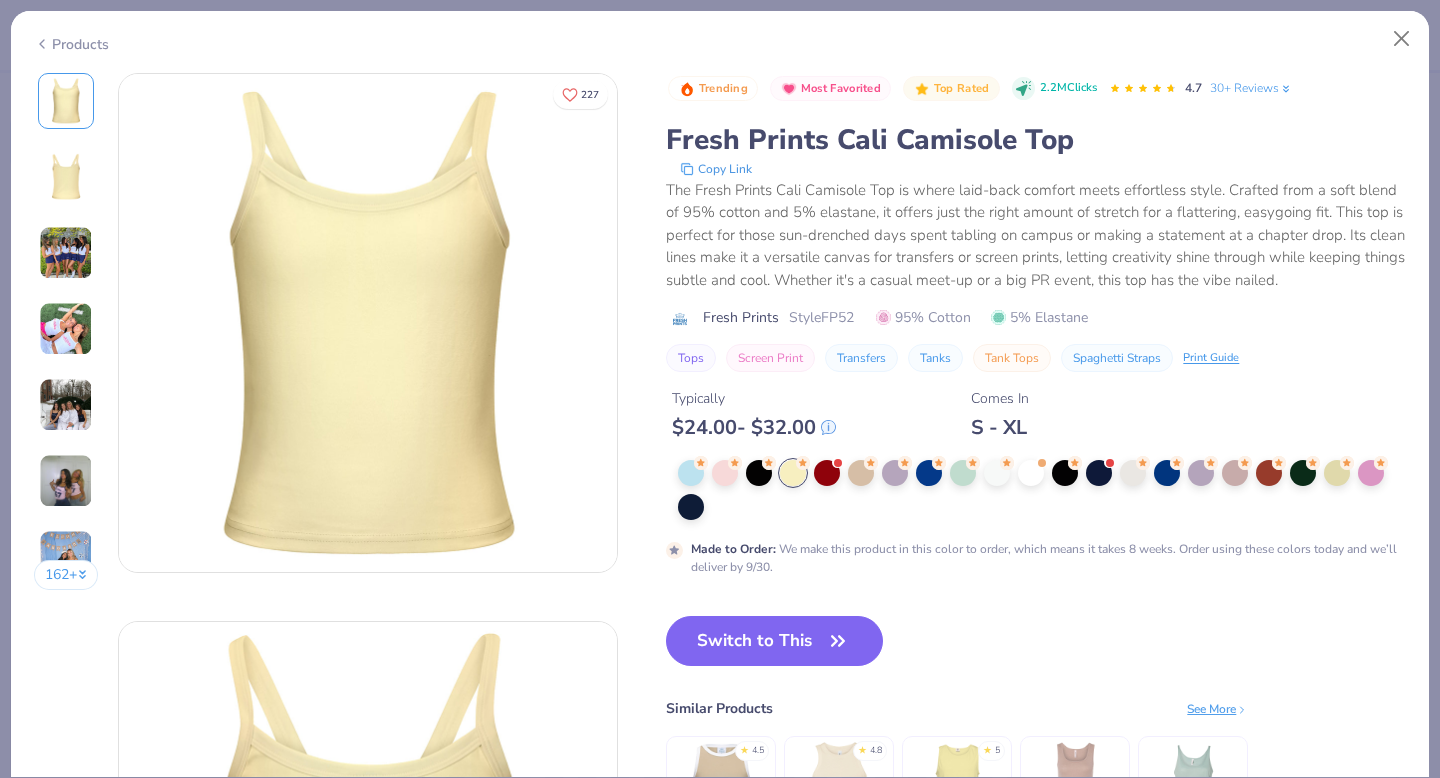 click on "Switch to This" at bounding box center [774, 641] 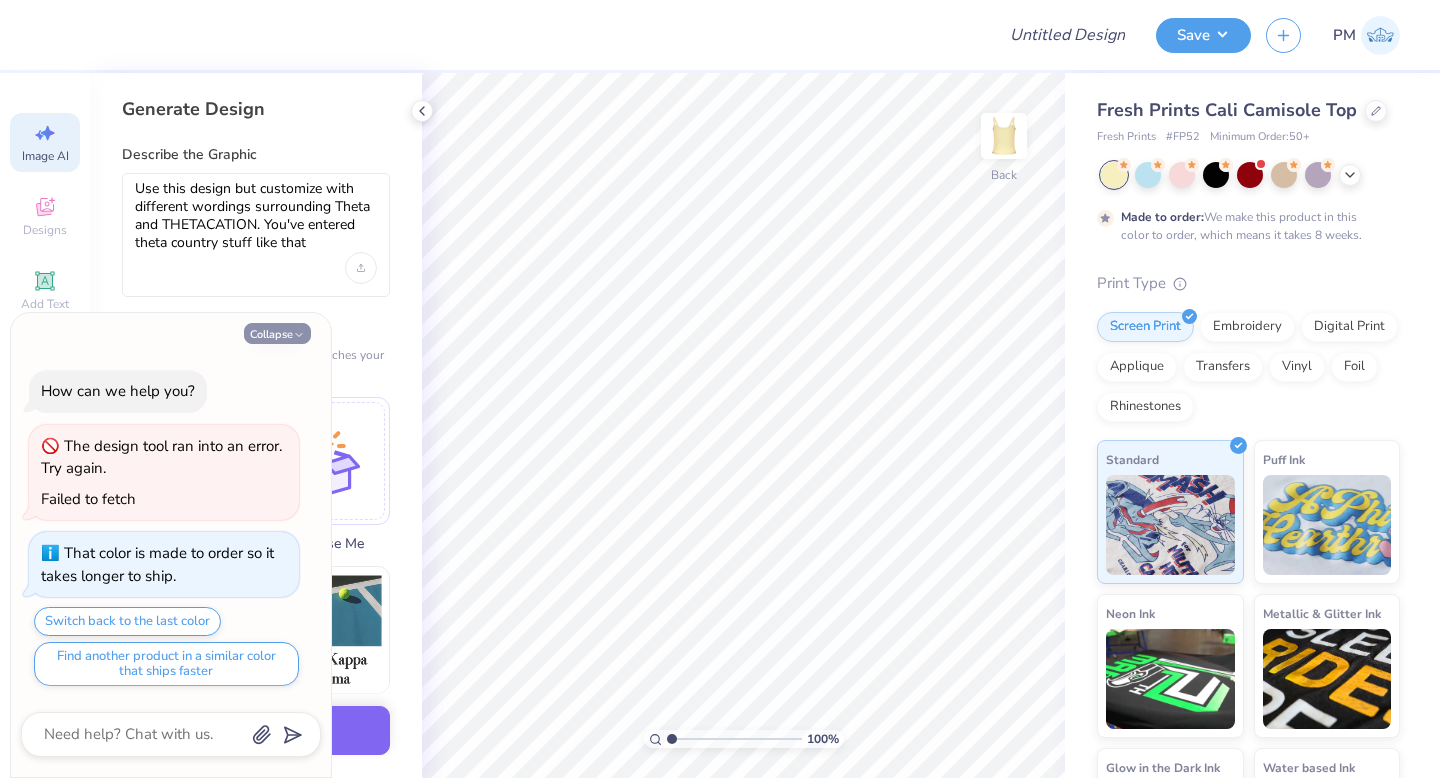 click on "Collapse" at bounding box center [277, 333] 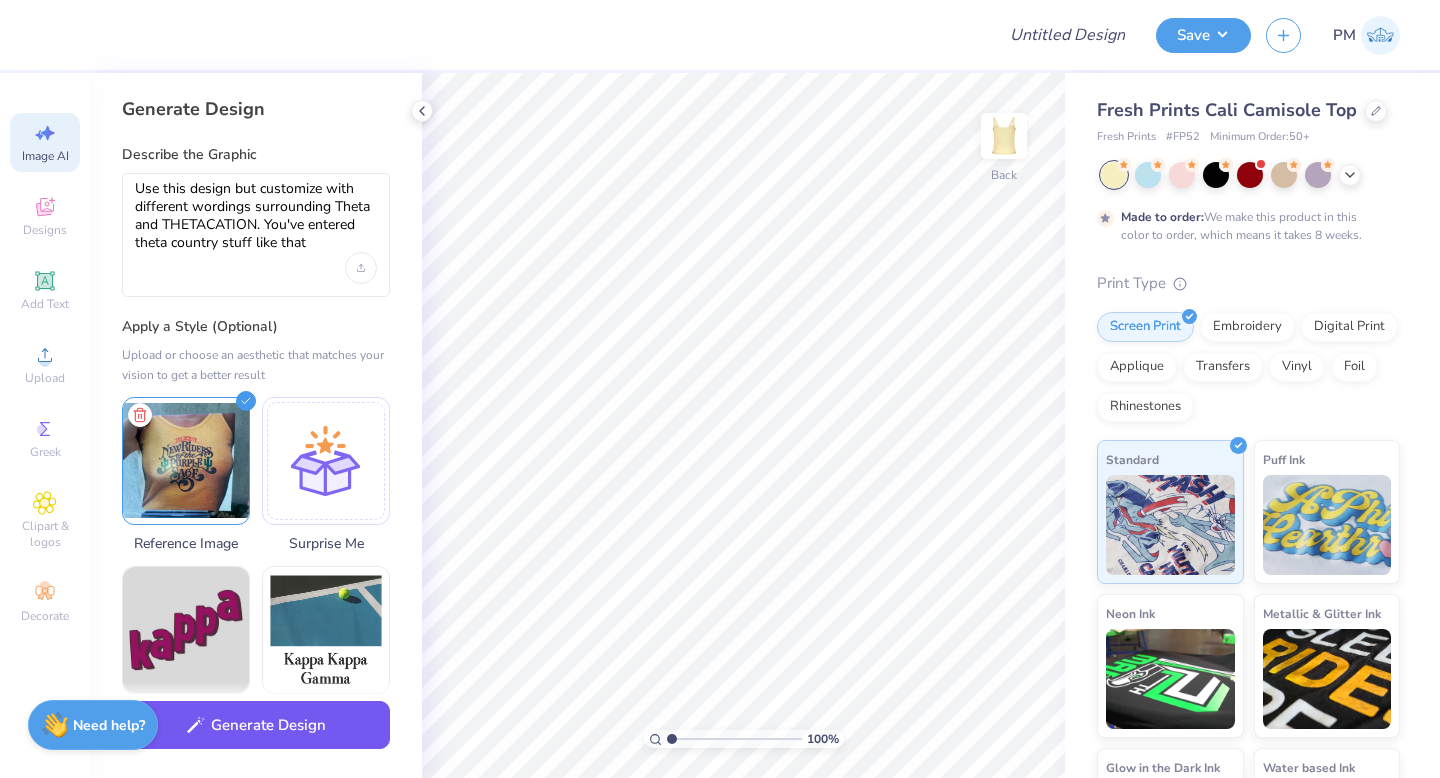 click on "Generate Design" at bounding box center (256, 725) 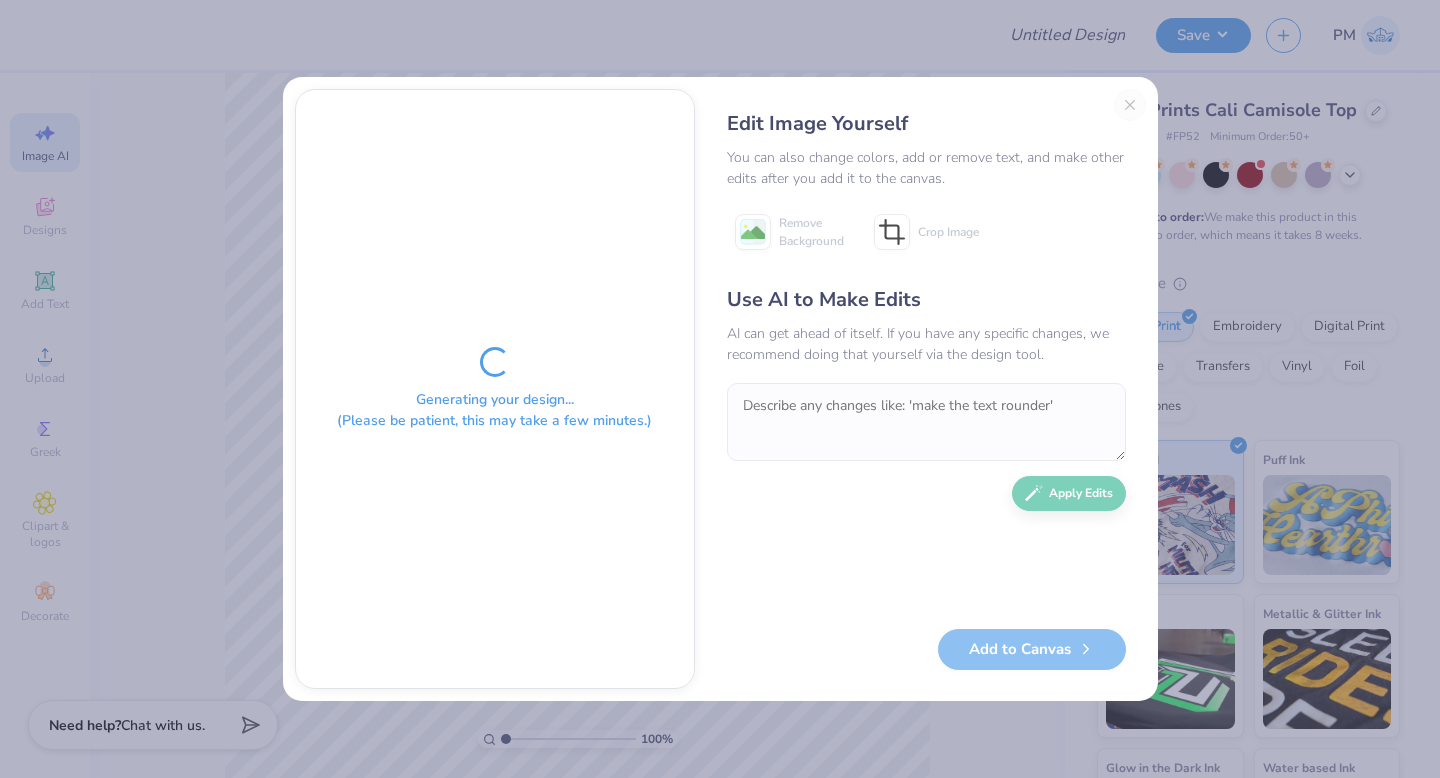 scroll, scrollTop: 0, scrollLeft: 45, axis: horizontal 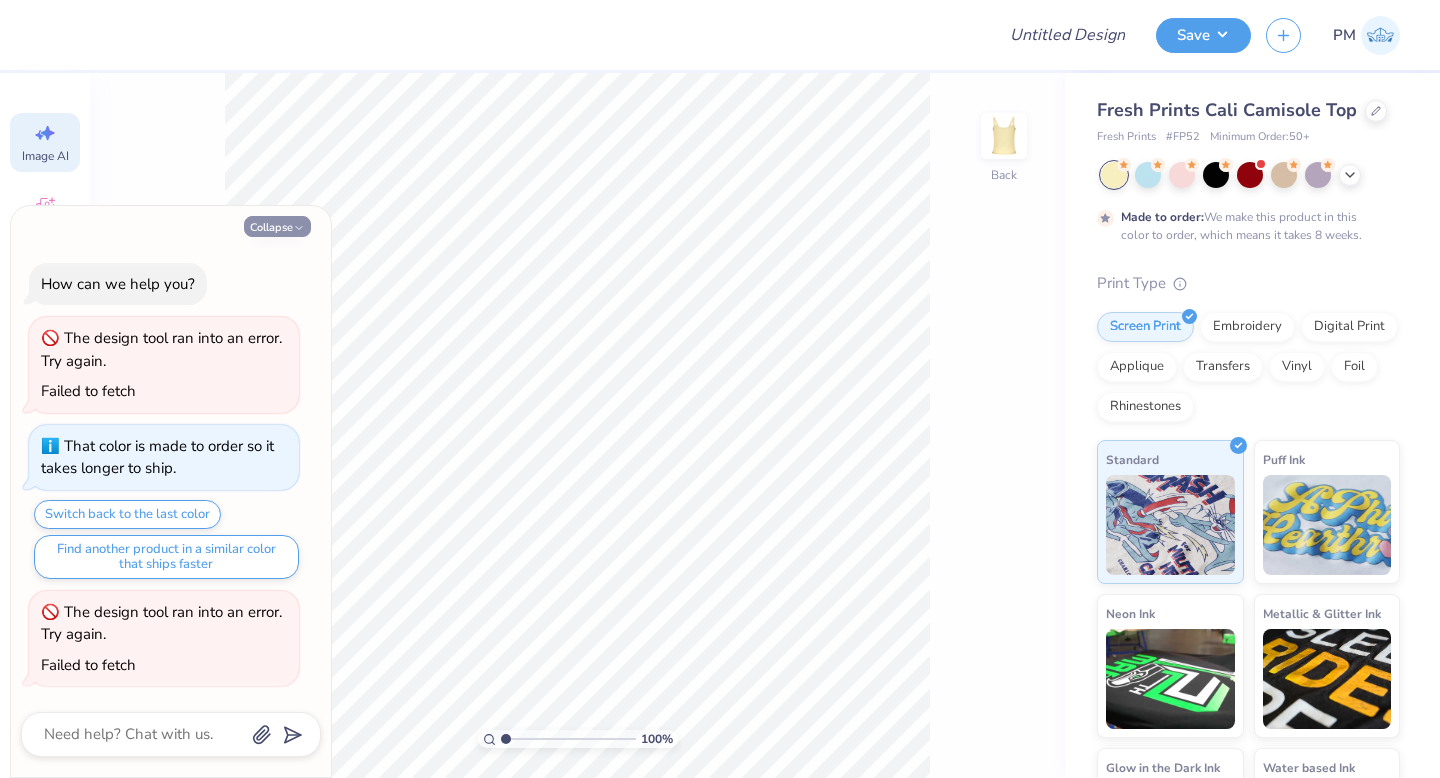 click on "Collapse" at bounding box center [277, 226] 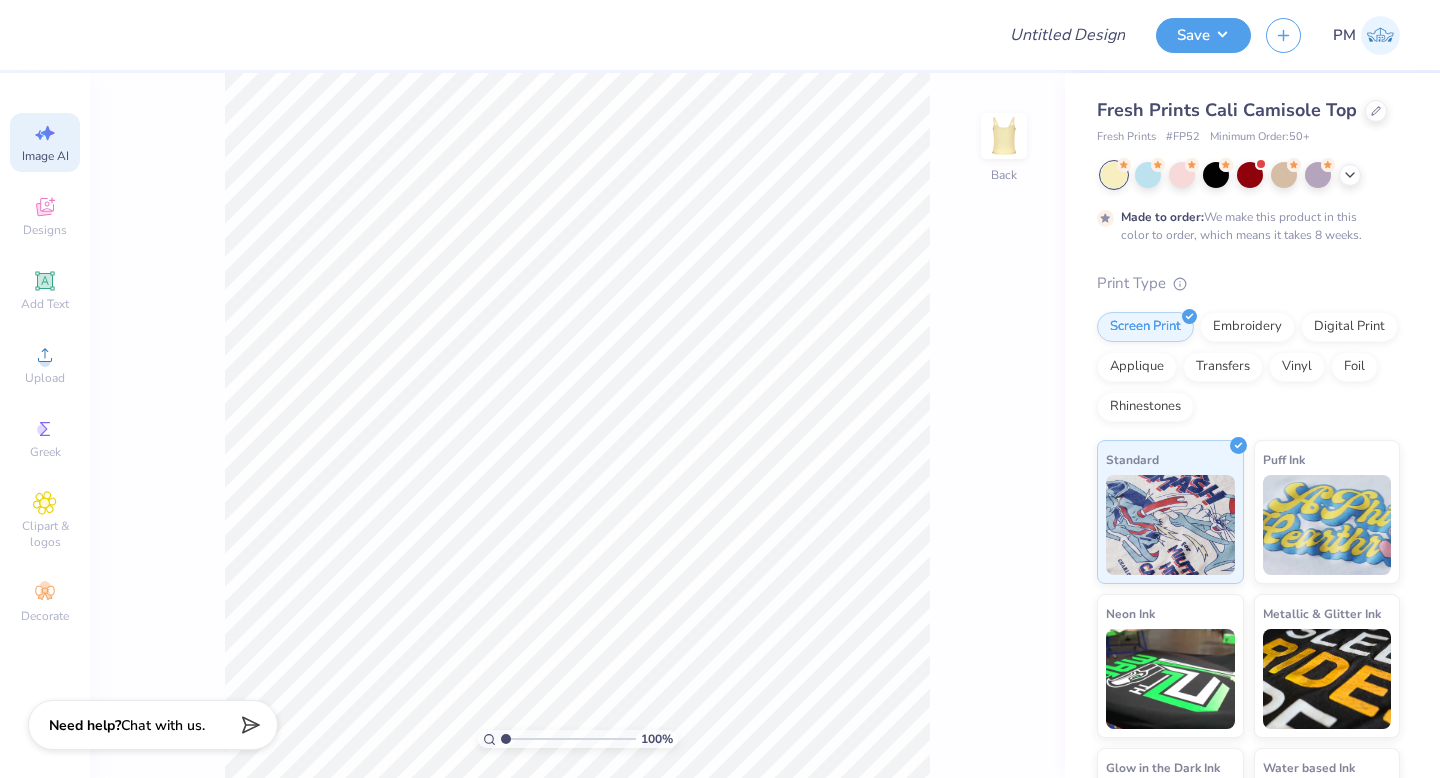 click on "Image AI" at bounding box center (45, 156) 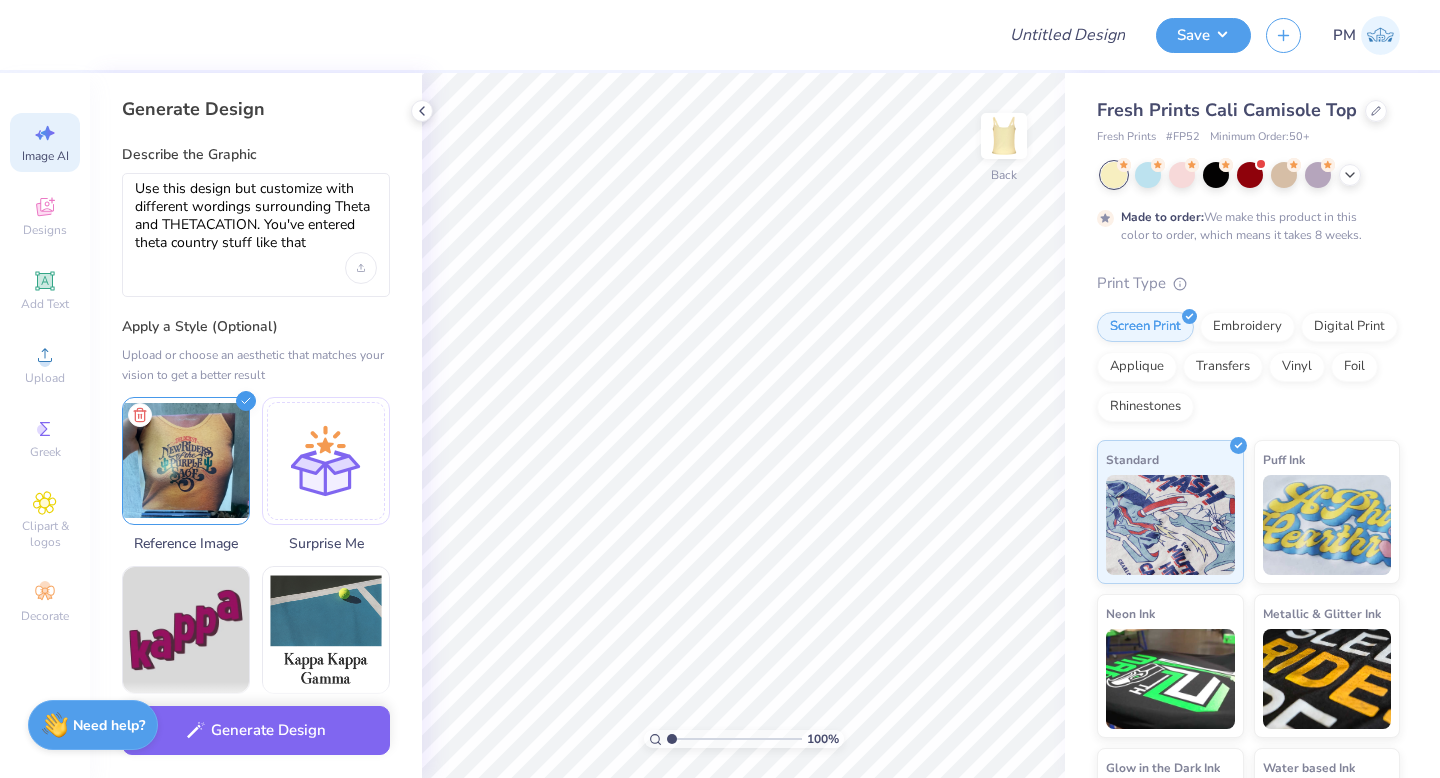 scroll, scrollTop: 0, scrollLeft: 0, axis: both 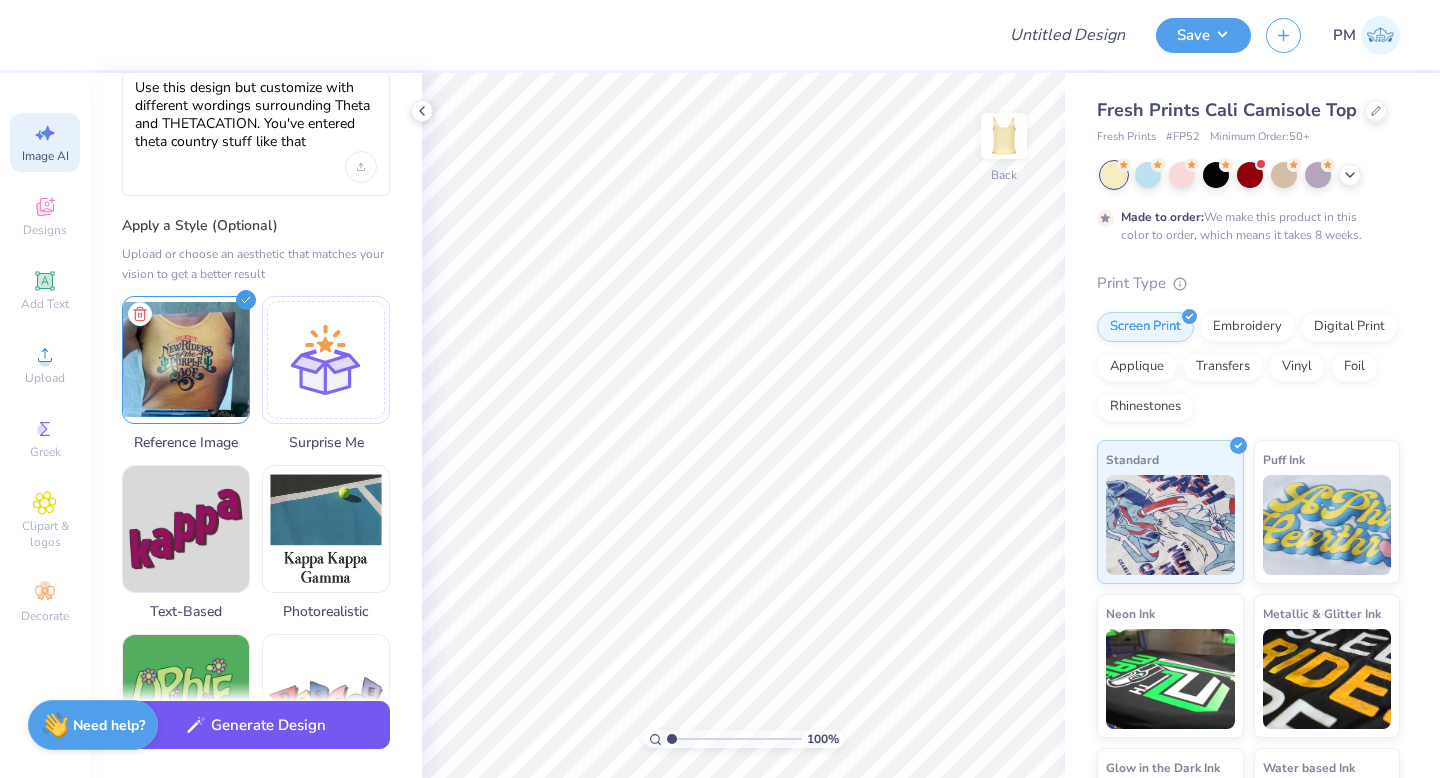 click on "Generate Design" at bounding box center [256, 725] 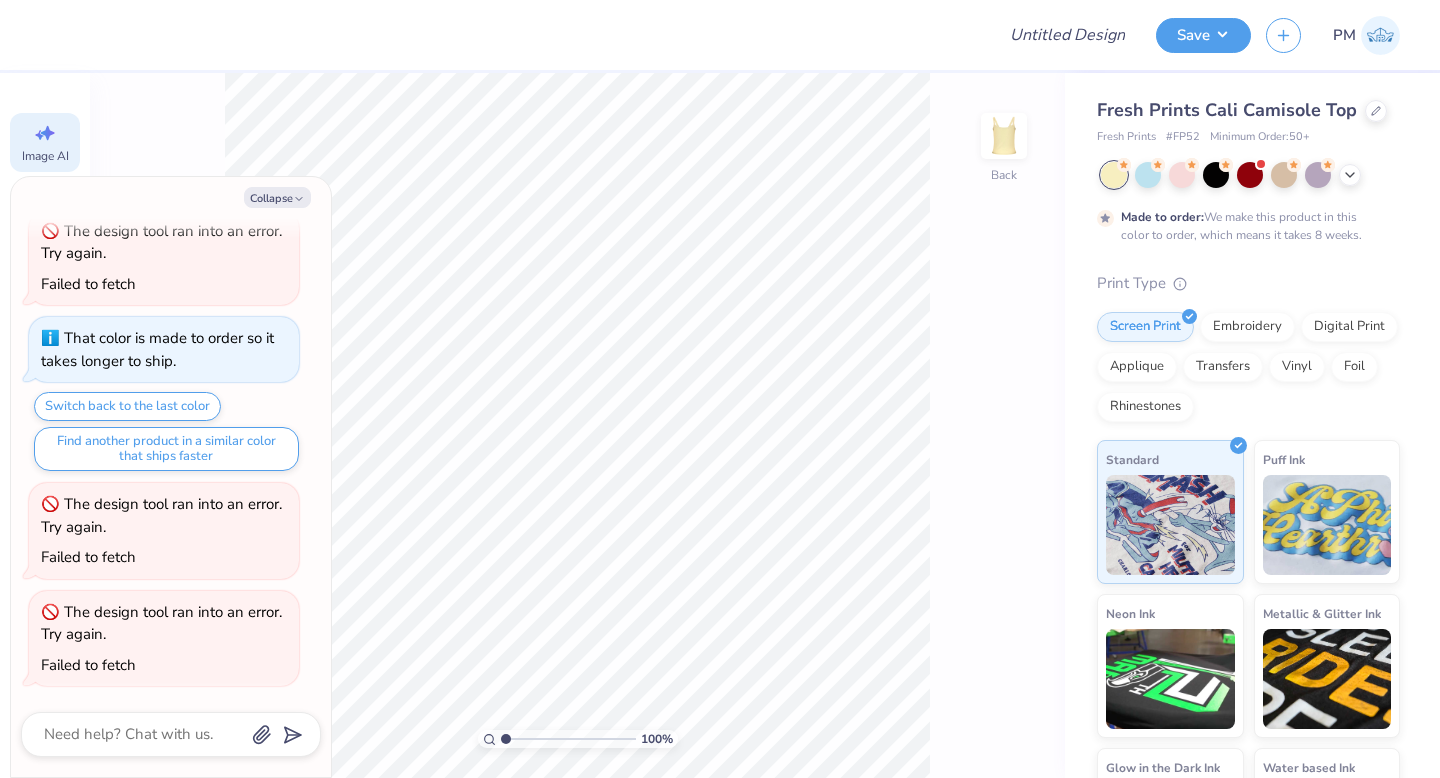 scroll, scrollTop: 78, scrollLeft: 0, axis: vertical 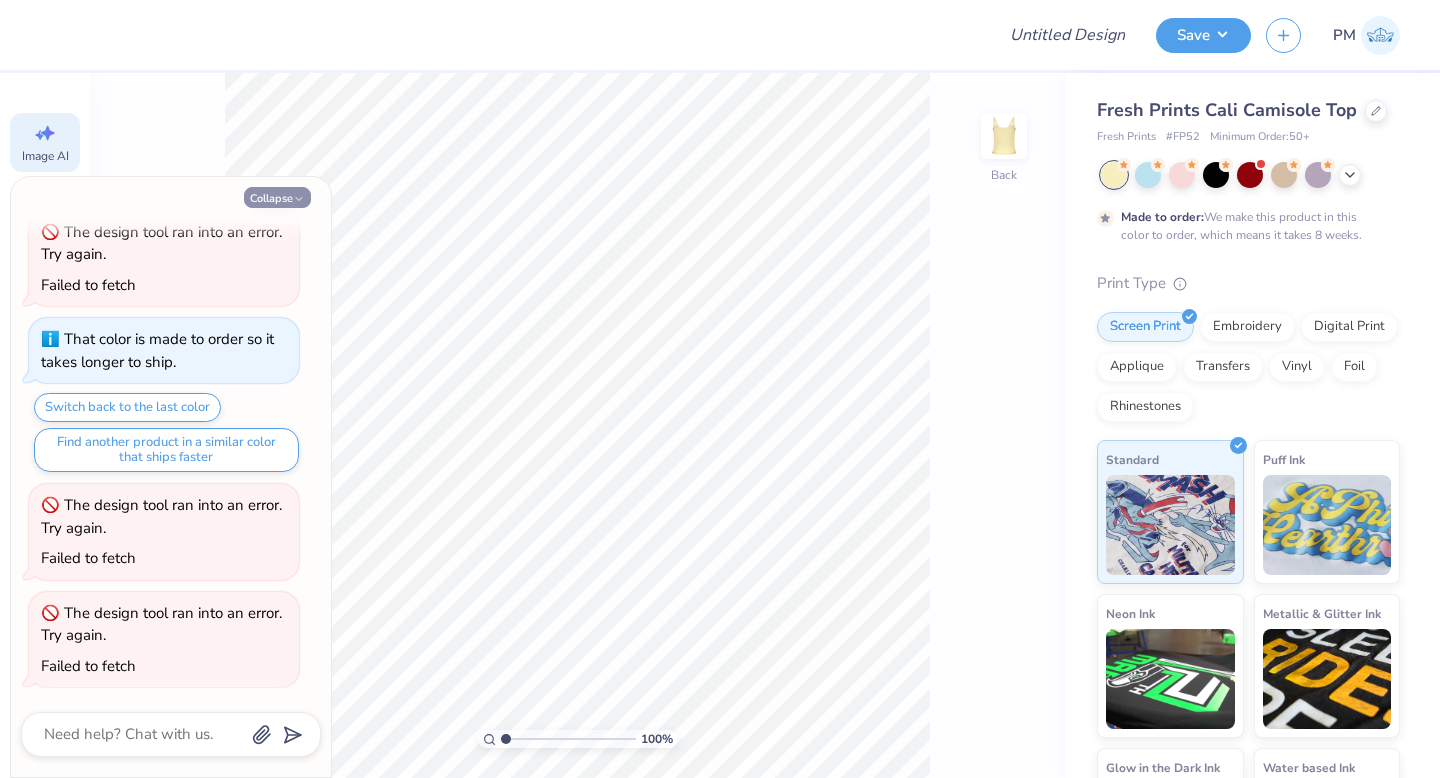 click on "Collapse" at bounding box center (277, 197) 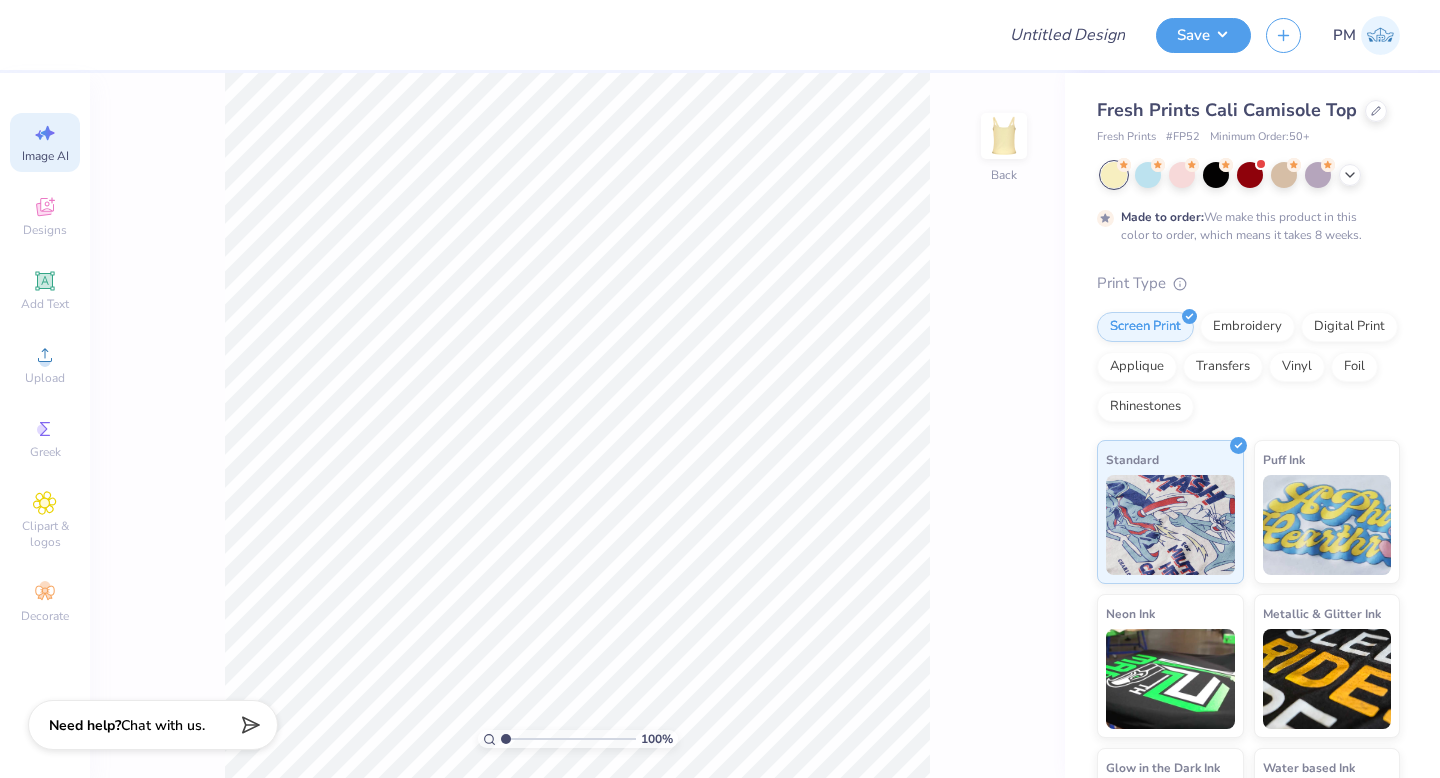 click on "Image AI" at bounding box center (45, 156) 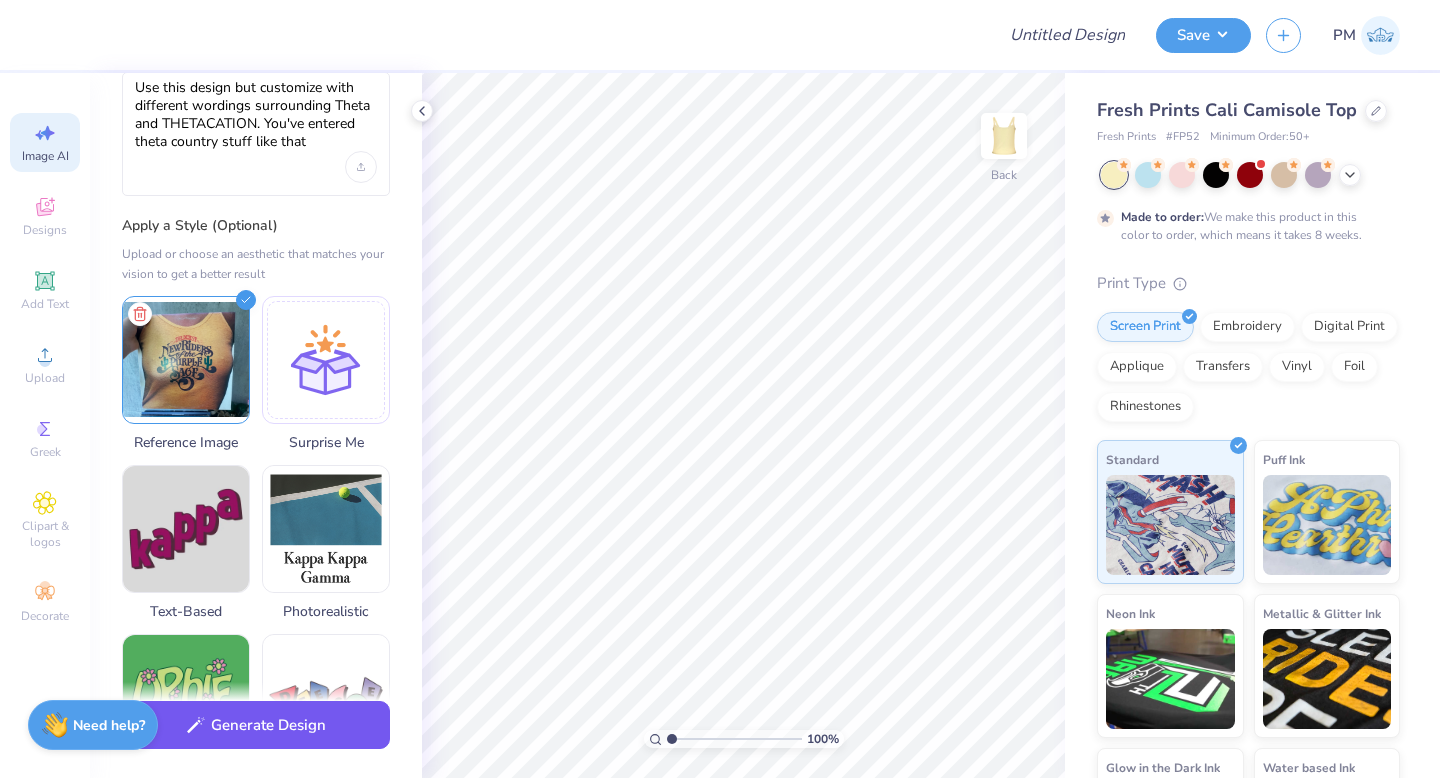 click on "Generate Design" at bounding box center (256, 725) 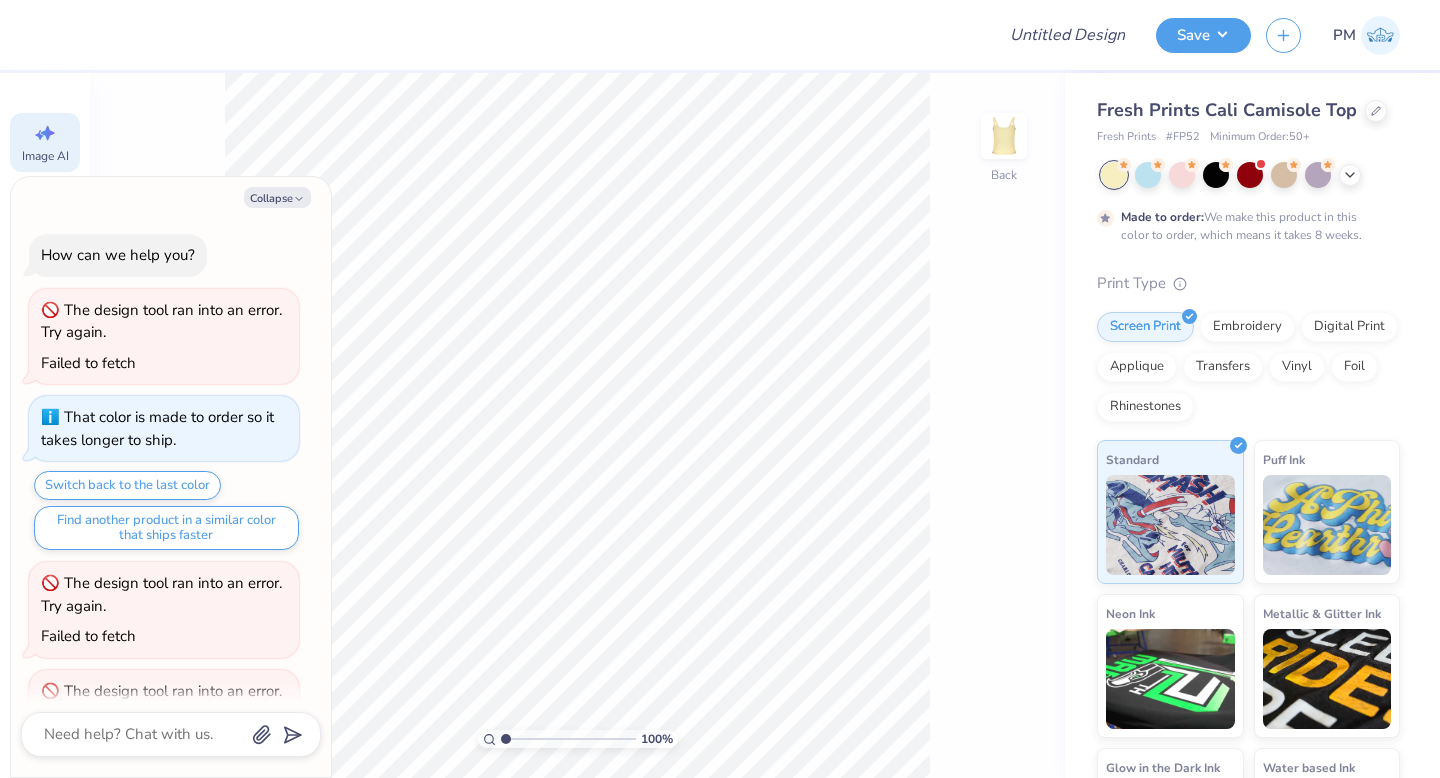 scroll, scrollTop: 0, scrollLeft: 45, axis: horizontal 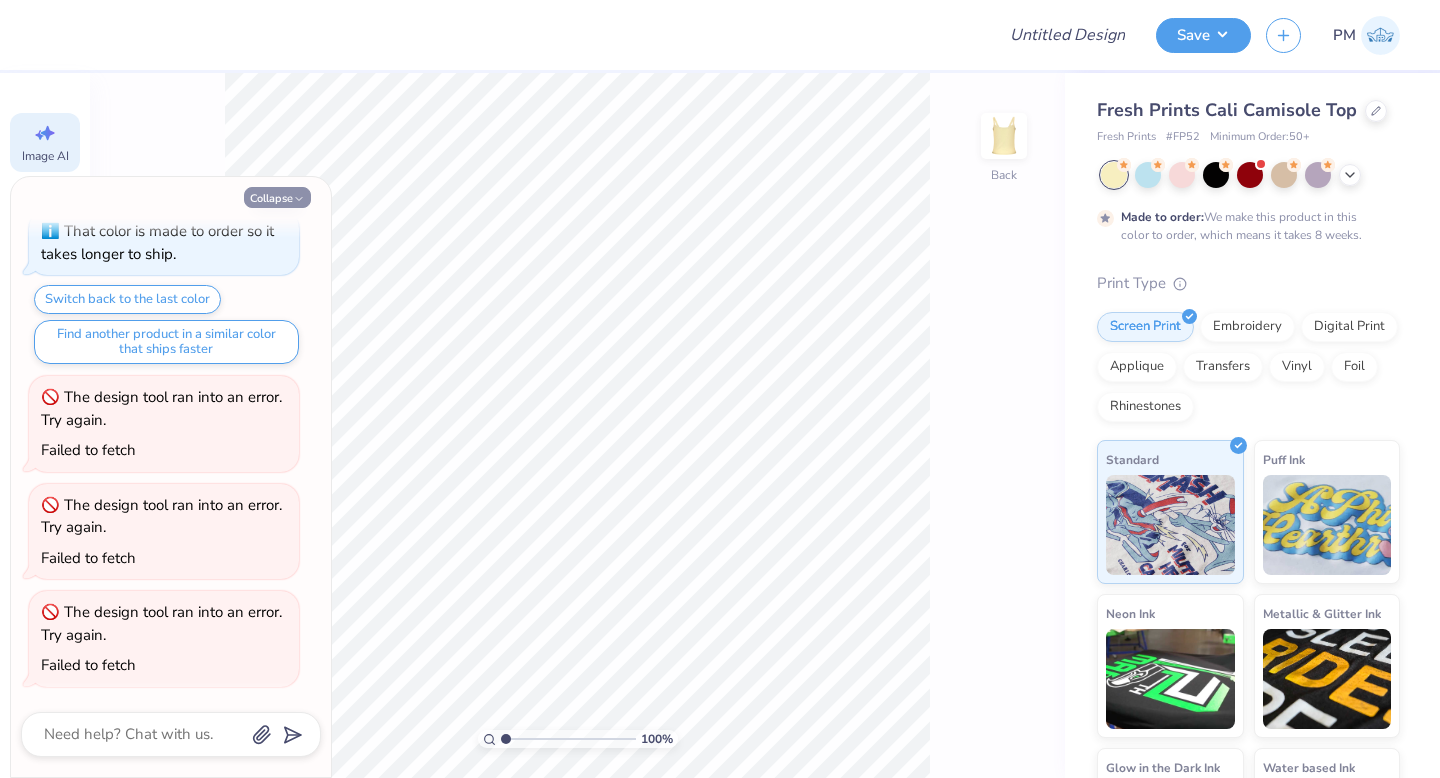 click 